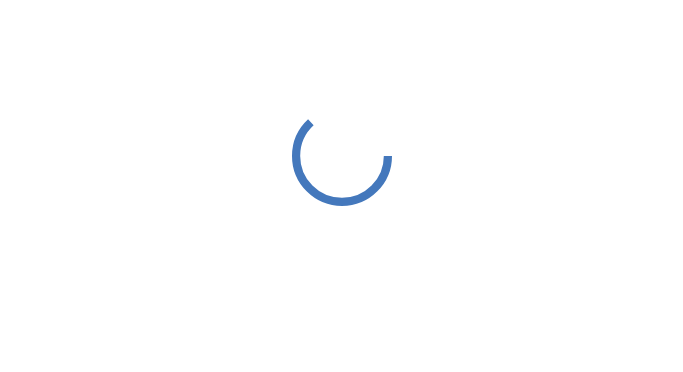 scroll, scrollTop: 0, scrollLeft: 0, axis: both 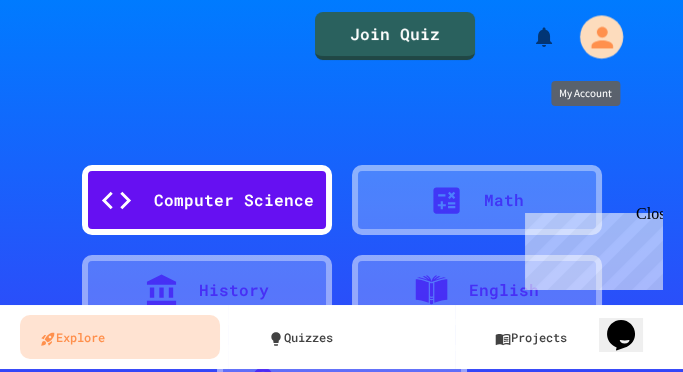 click 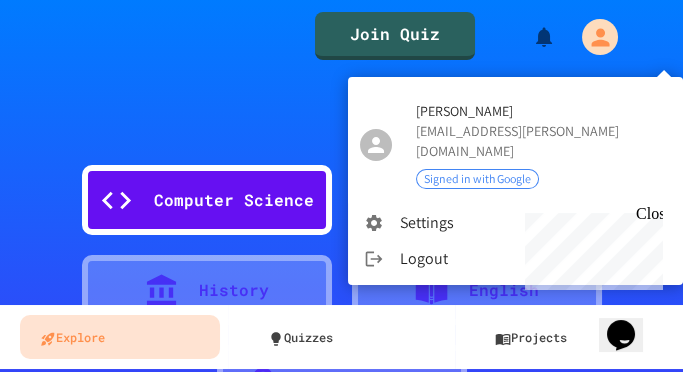 click on "[PERSON_NAME] [PERSON_NAME][EMAIL_ADDRESS][PERSON_NAME][DOMAIN_NAME] Signed in with Google" at bounding box center [515, 145] 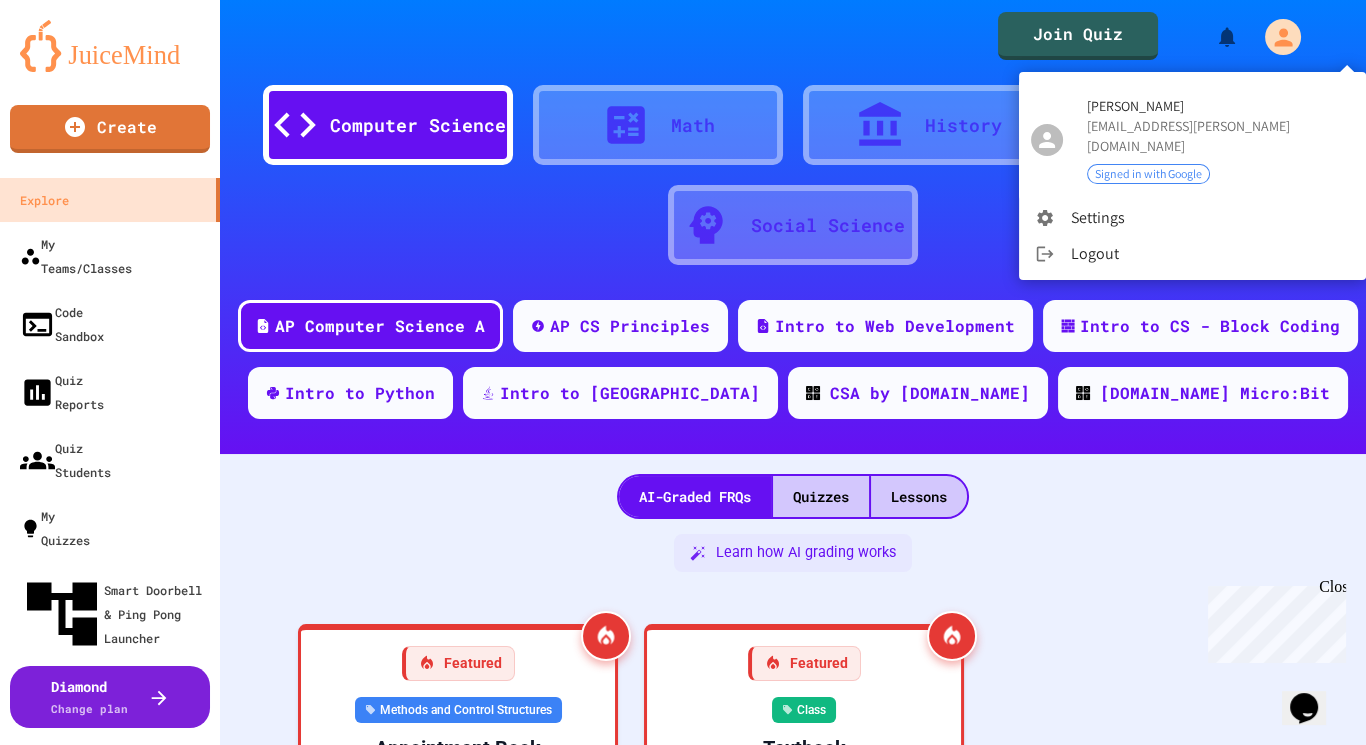 click at bounding box center [683, 372] 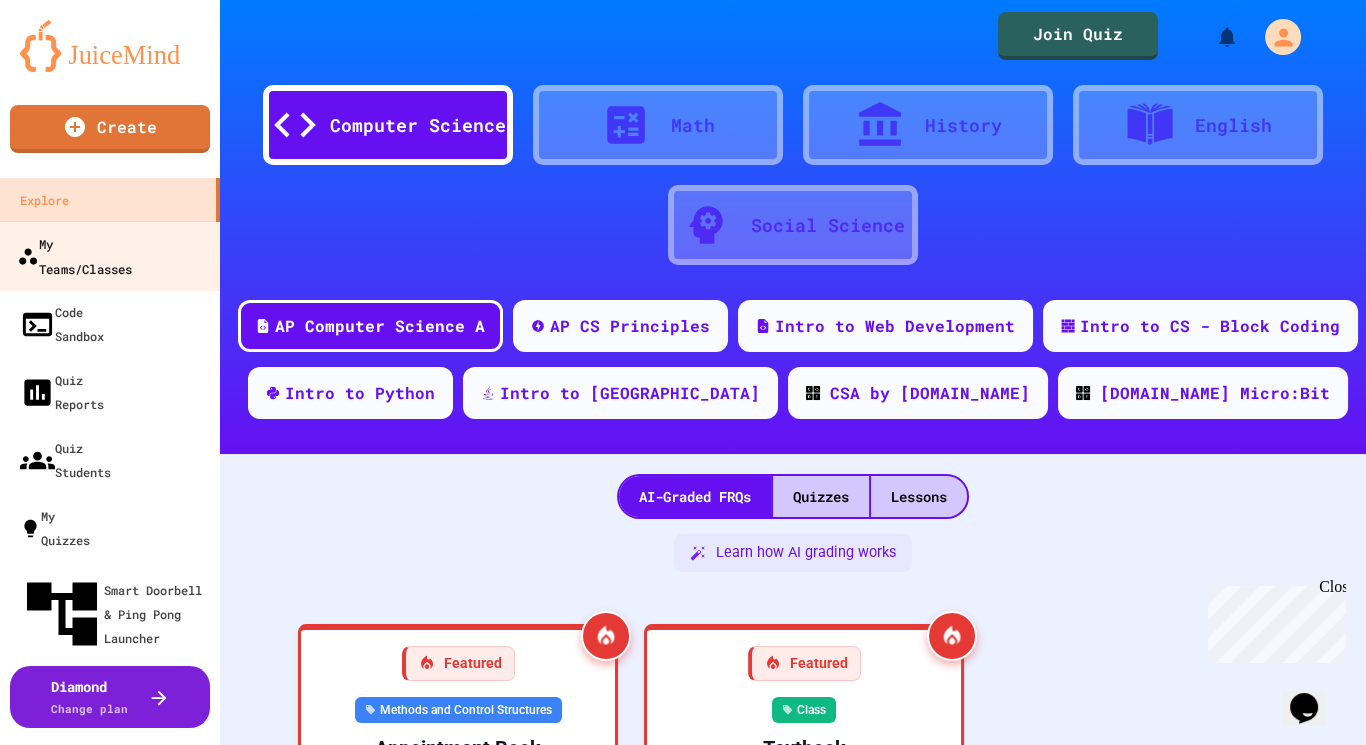 click on "My Teams/Classes" at bounding box center [74, 255] 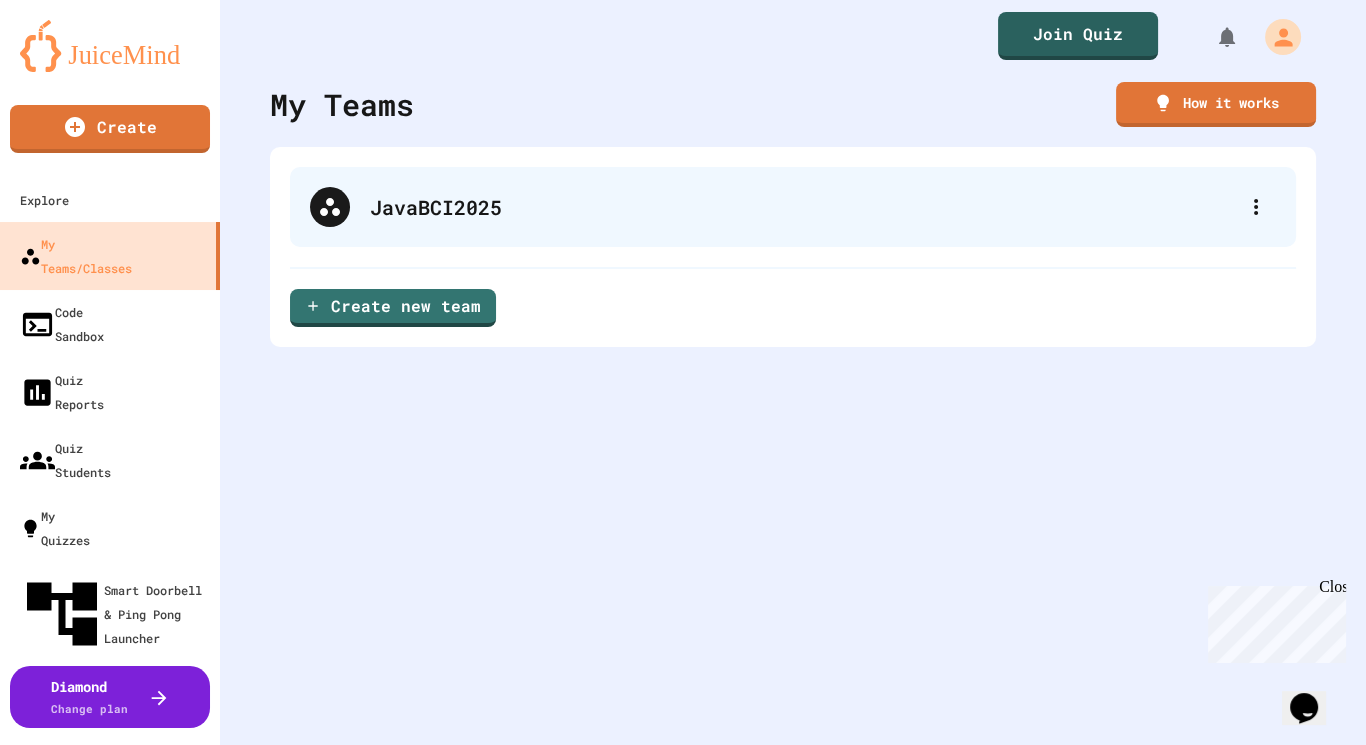 click on "JavaBCI2025" at bounding box center [803, 207] 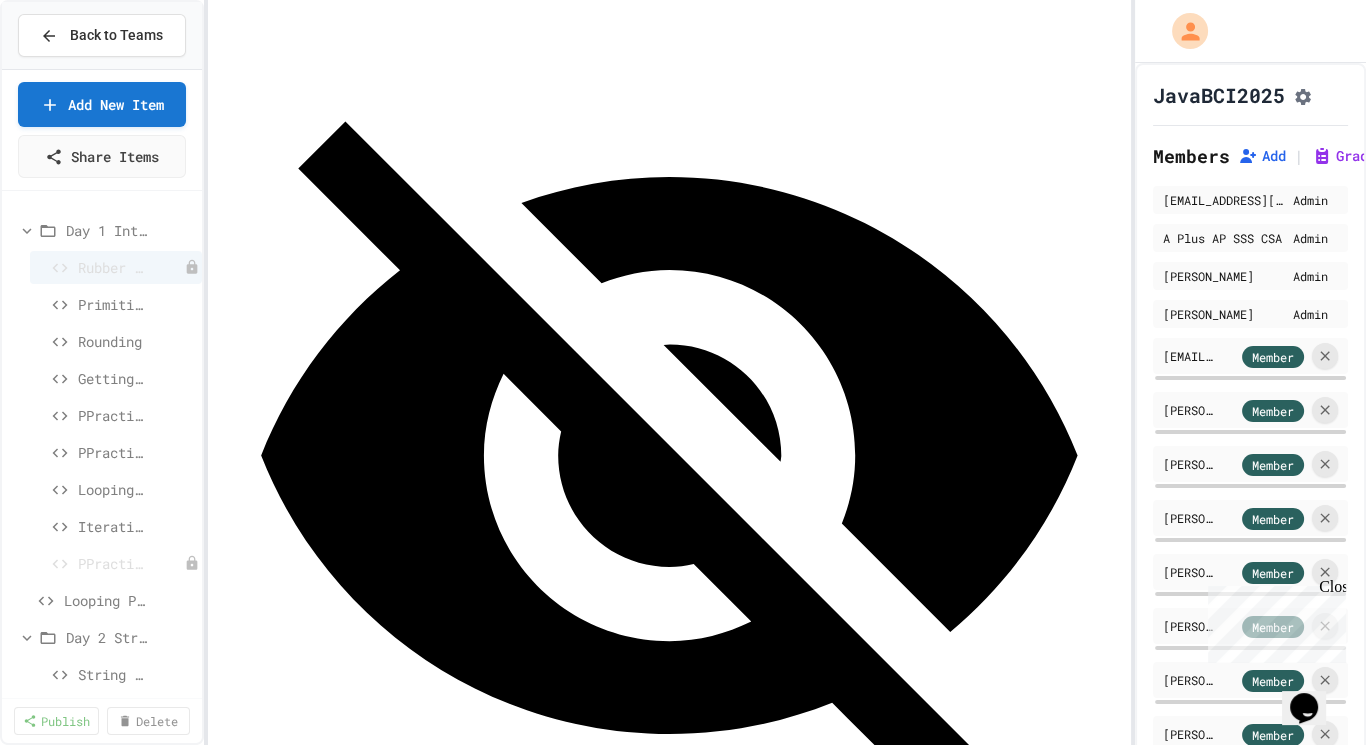 click 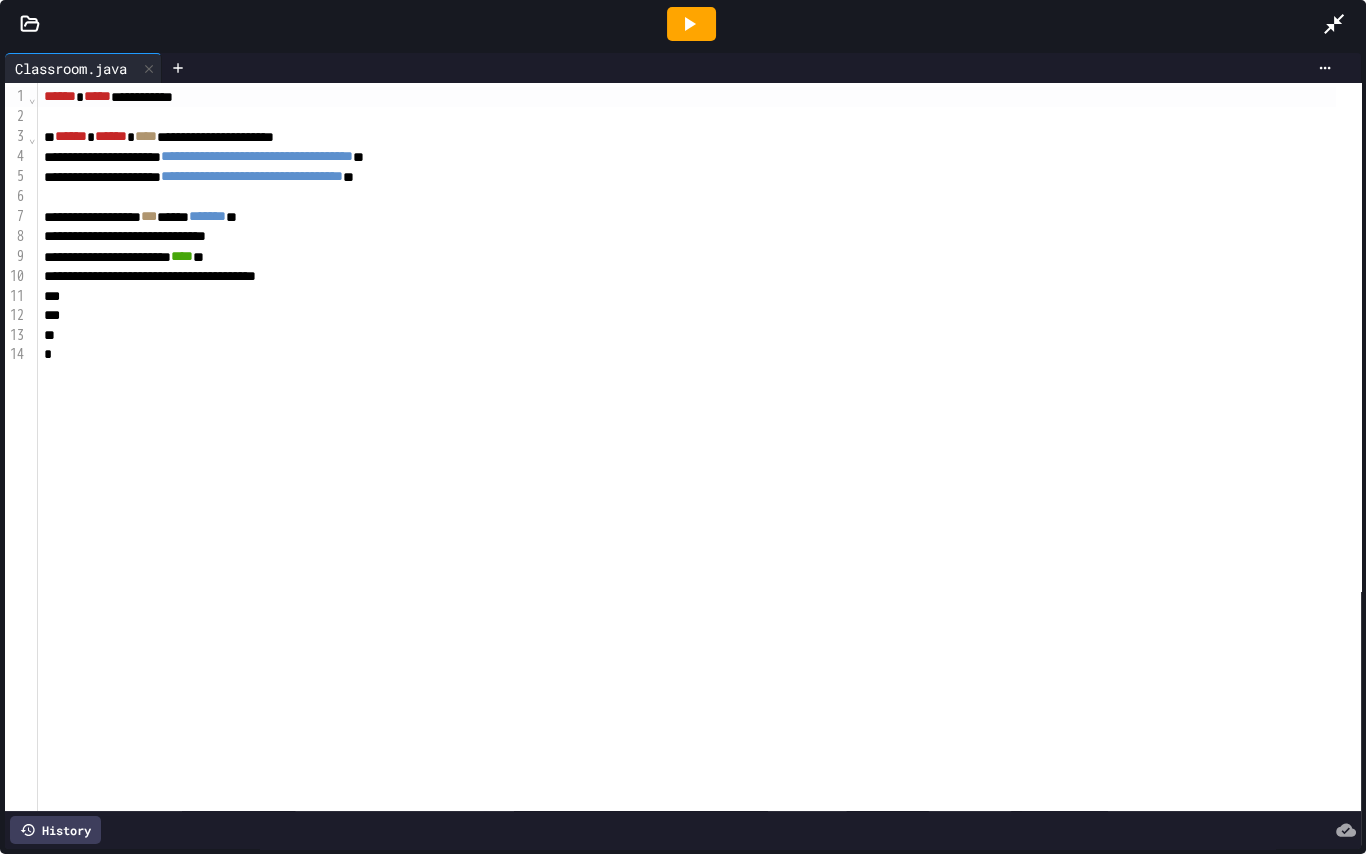 click 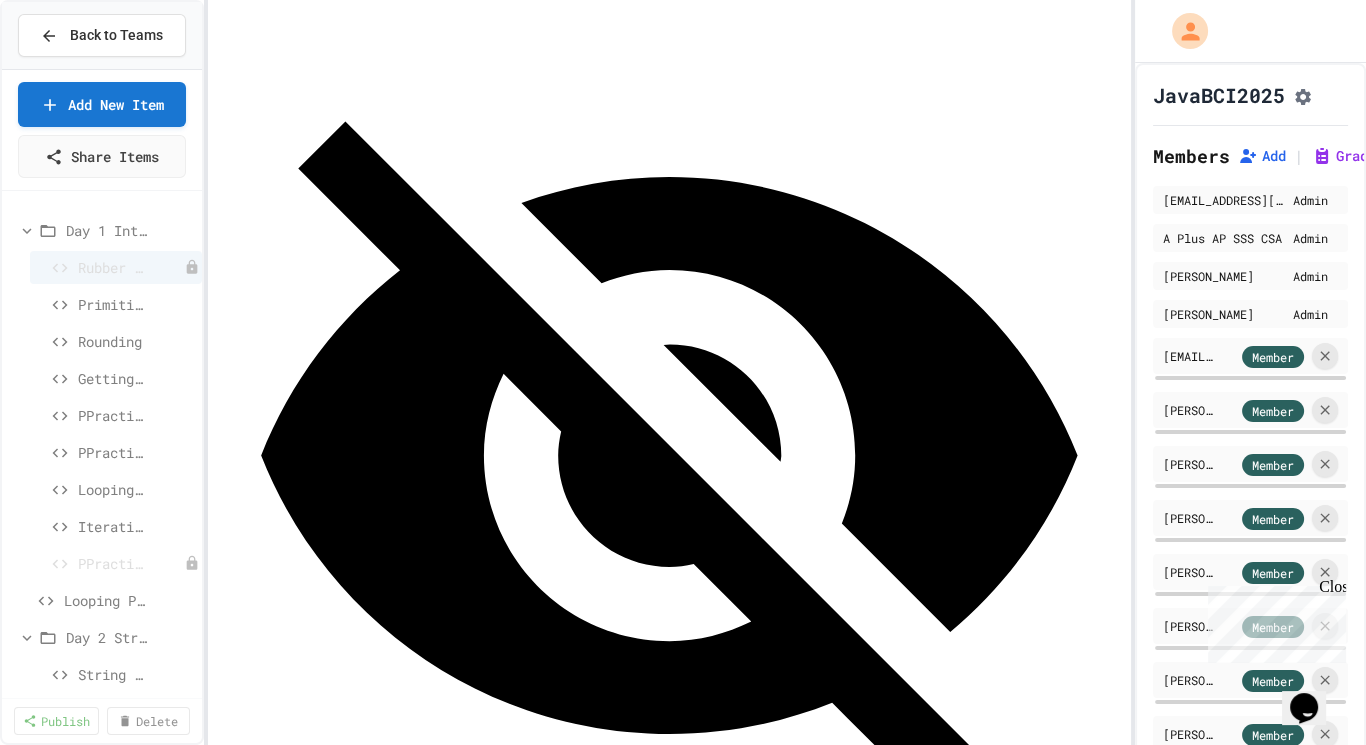 click 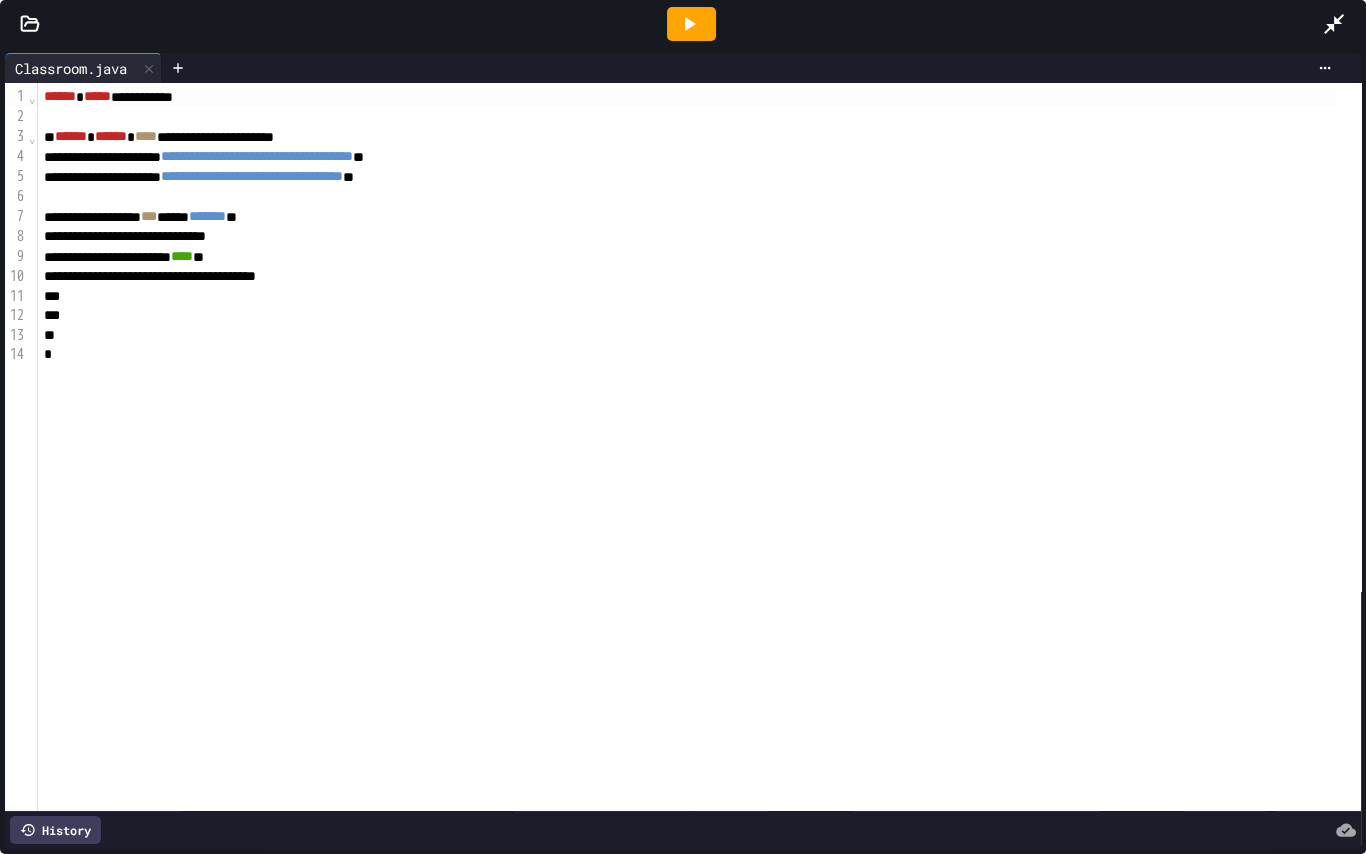 click 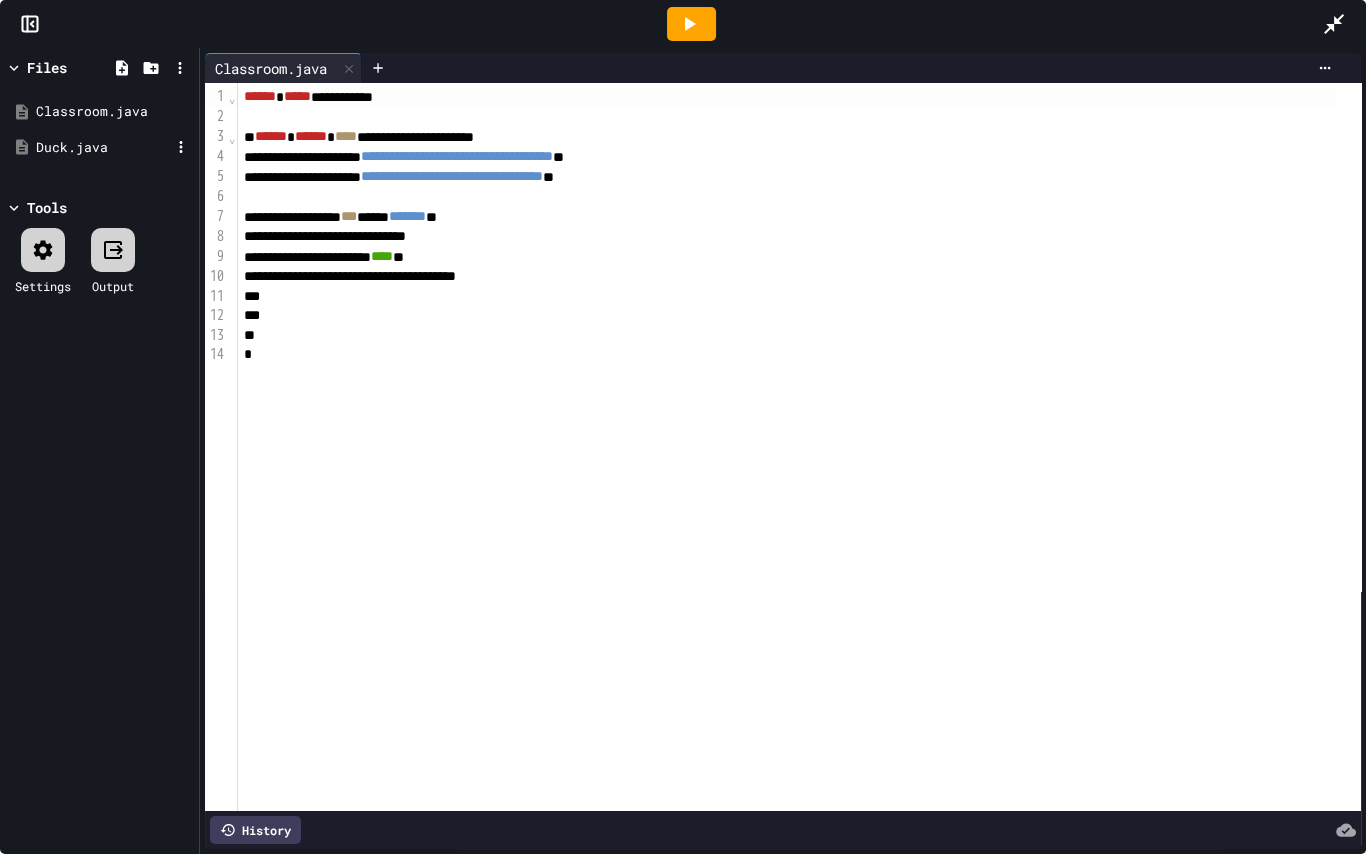 click on "Duck.java" at bounding box center (103, 148) 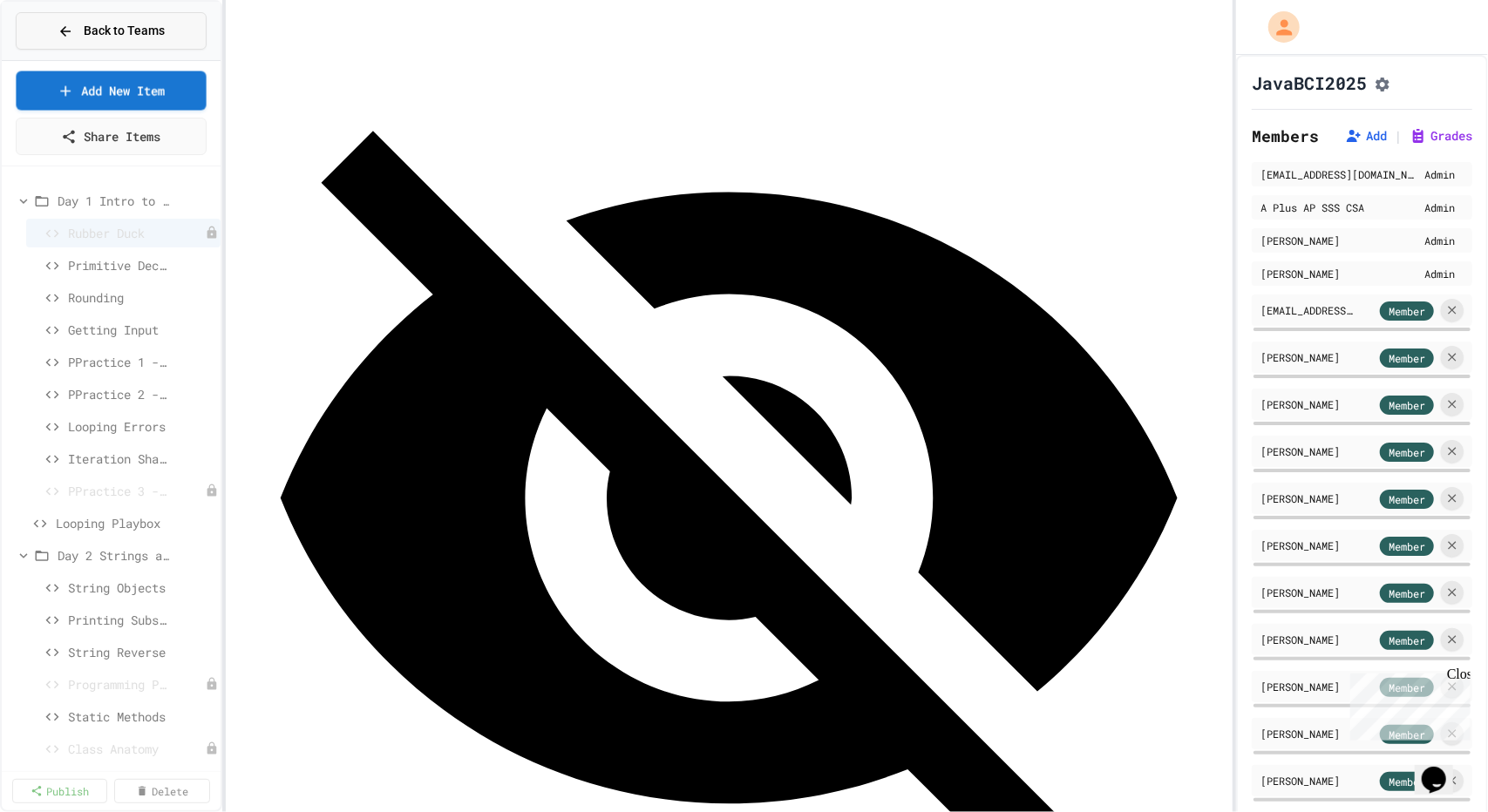 click on "Back to Teams" at bounding box center [124, 30] 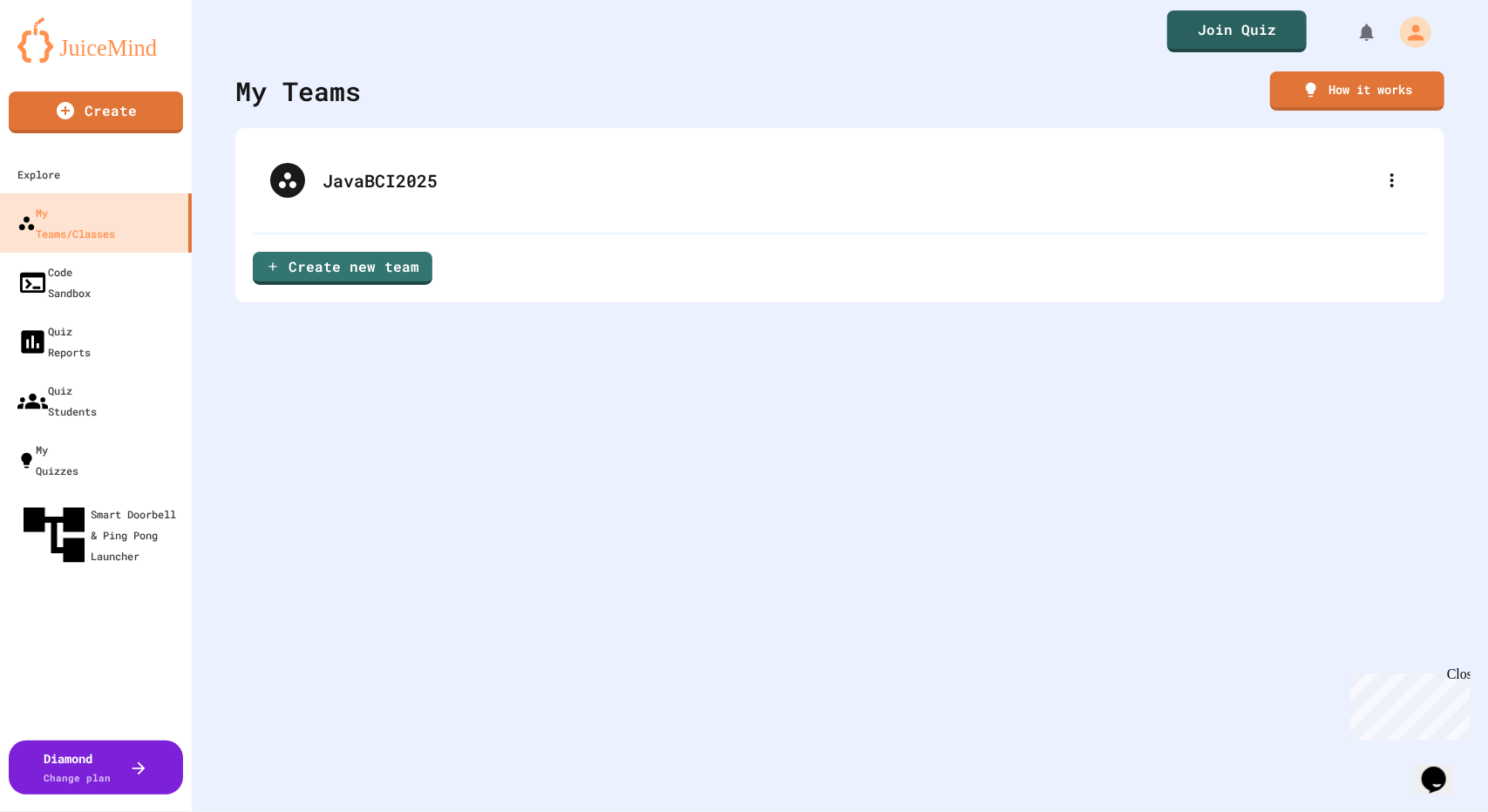 click at bounding box center (96, 40) 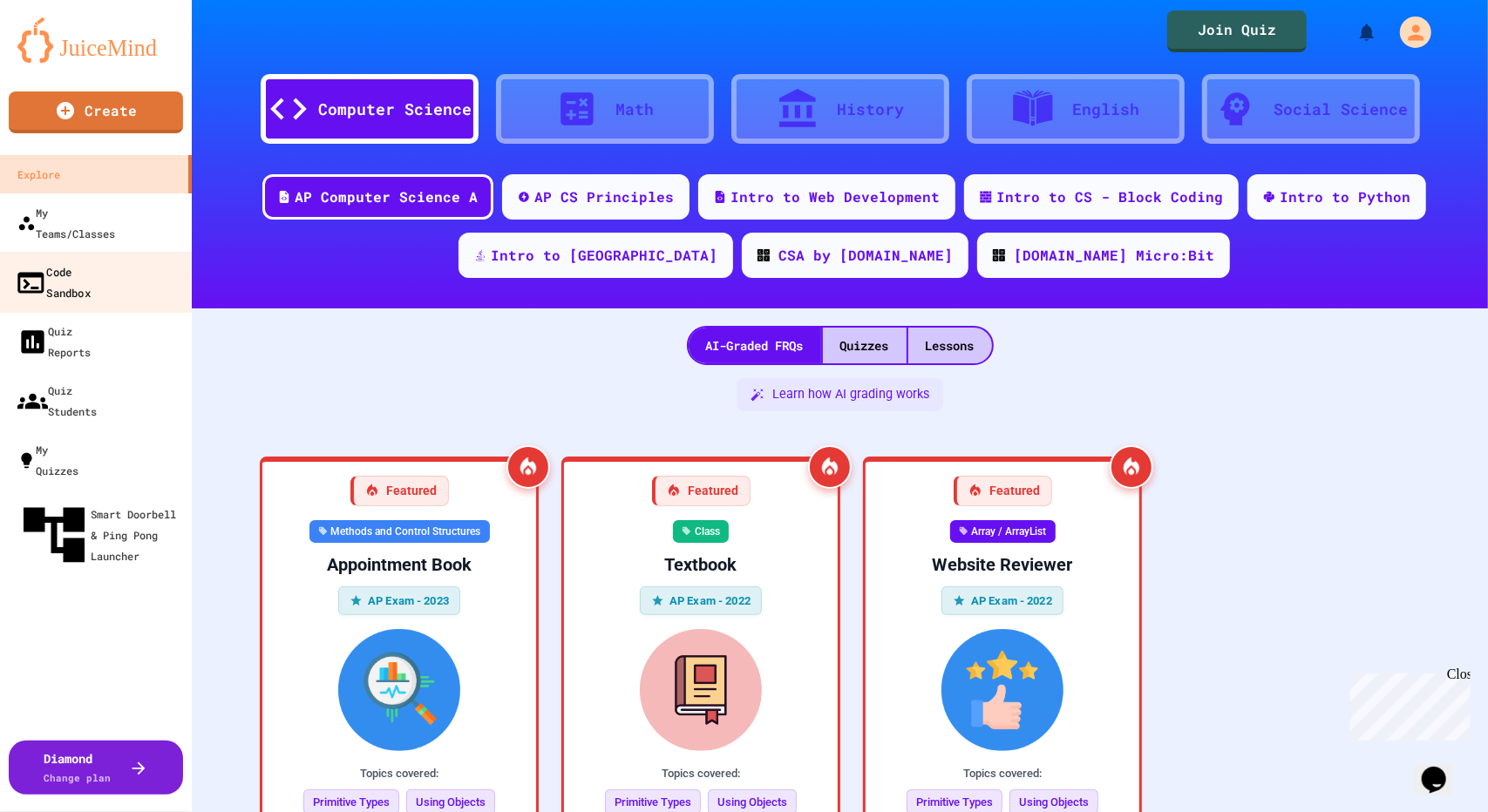 click on "Code Sandbox" at bounding box center [52, 281] 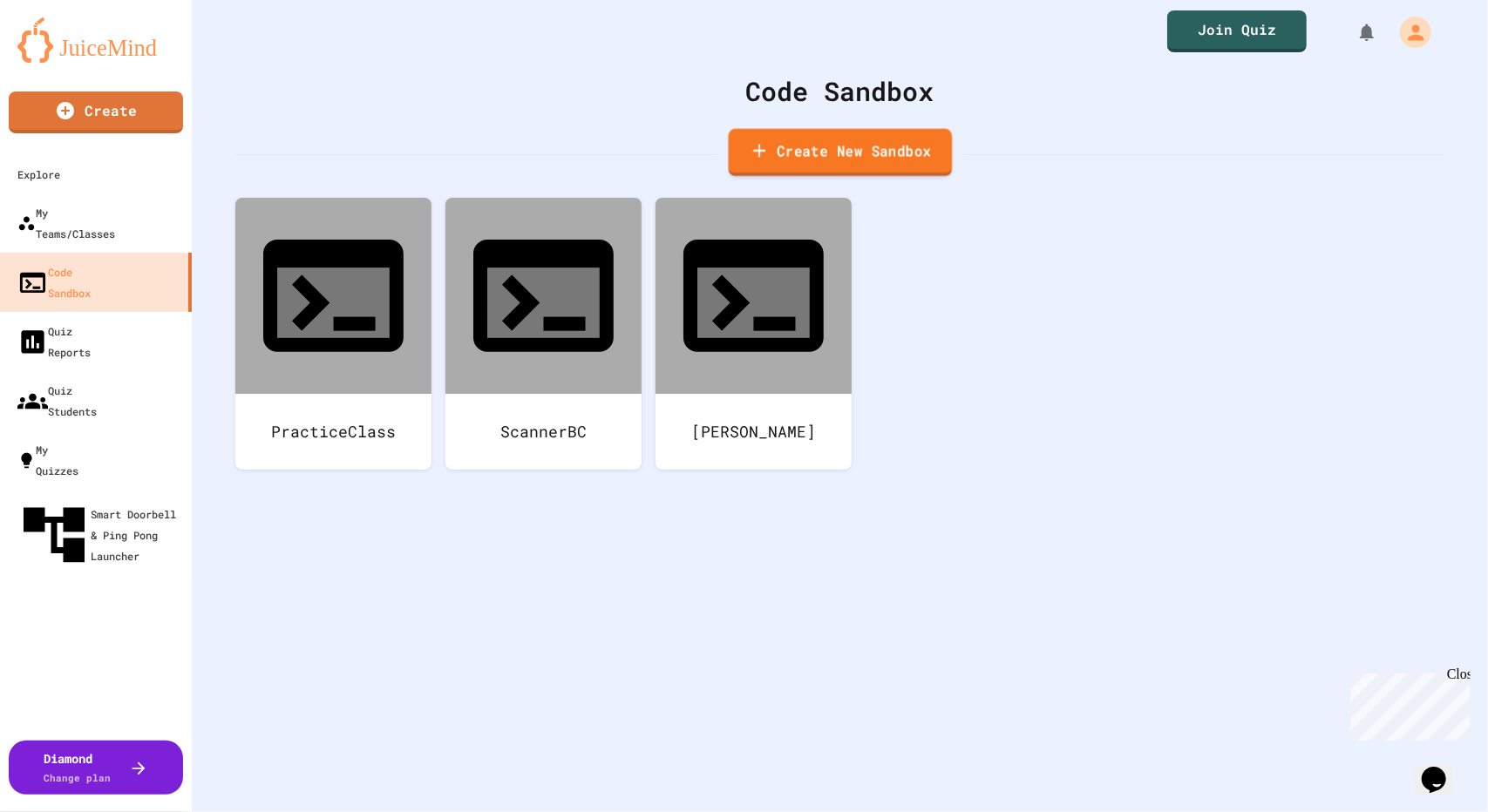 click on "Create New Sandbox" at bounding box center (839, 152) 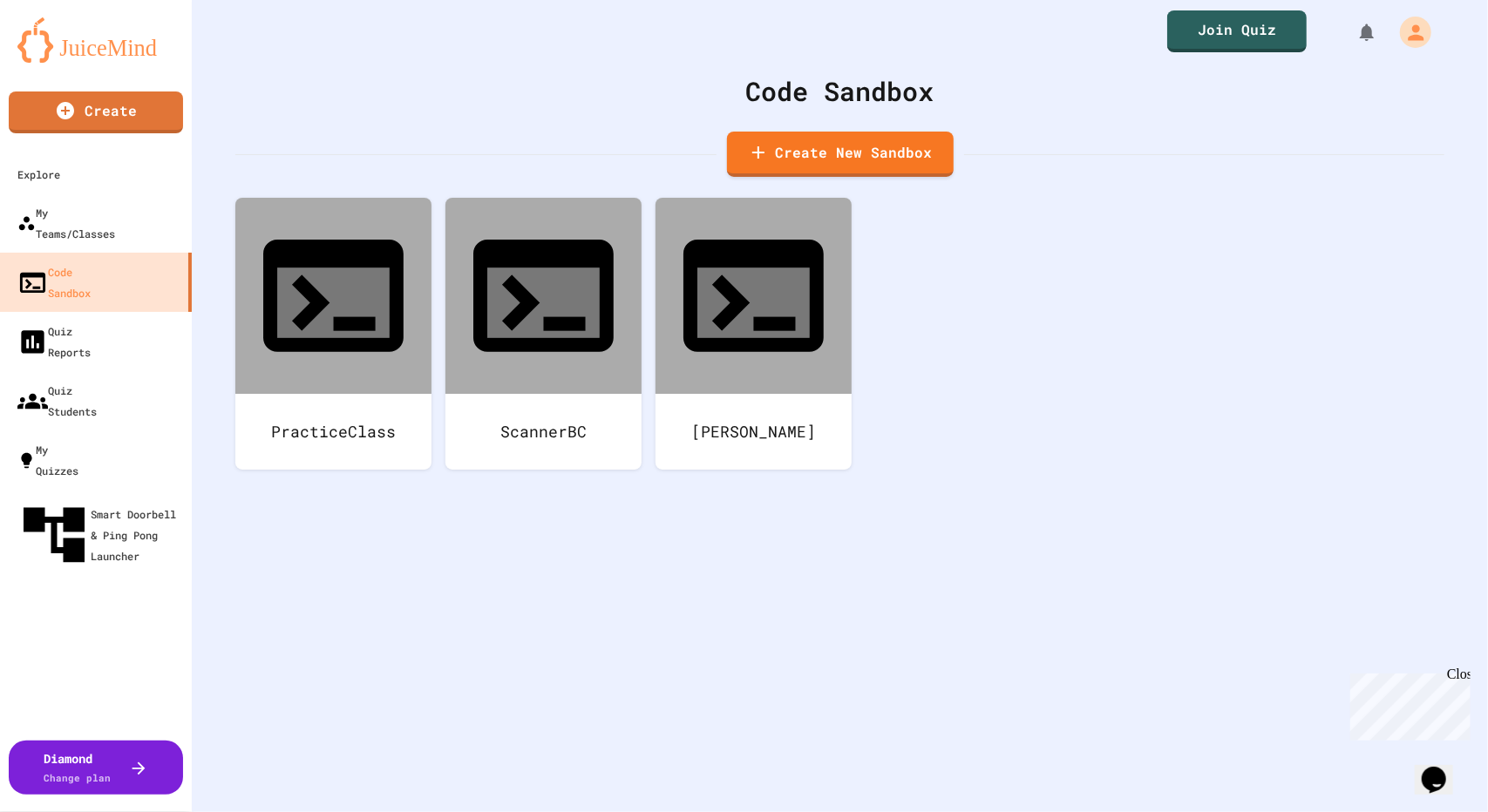 click at bounding box center (744, 897) 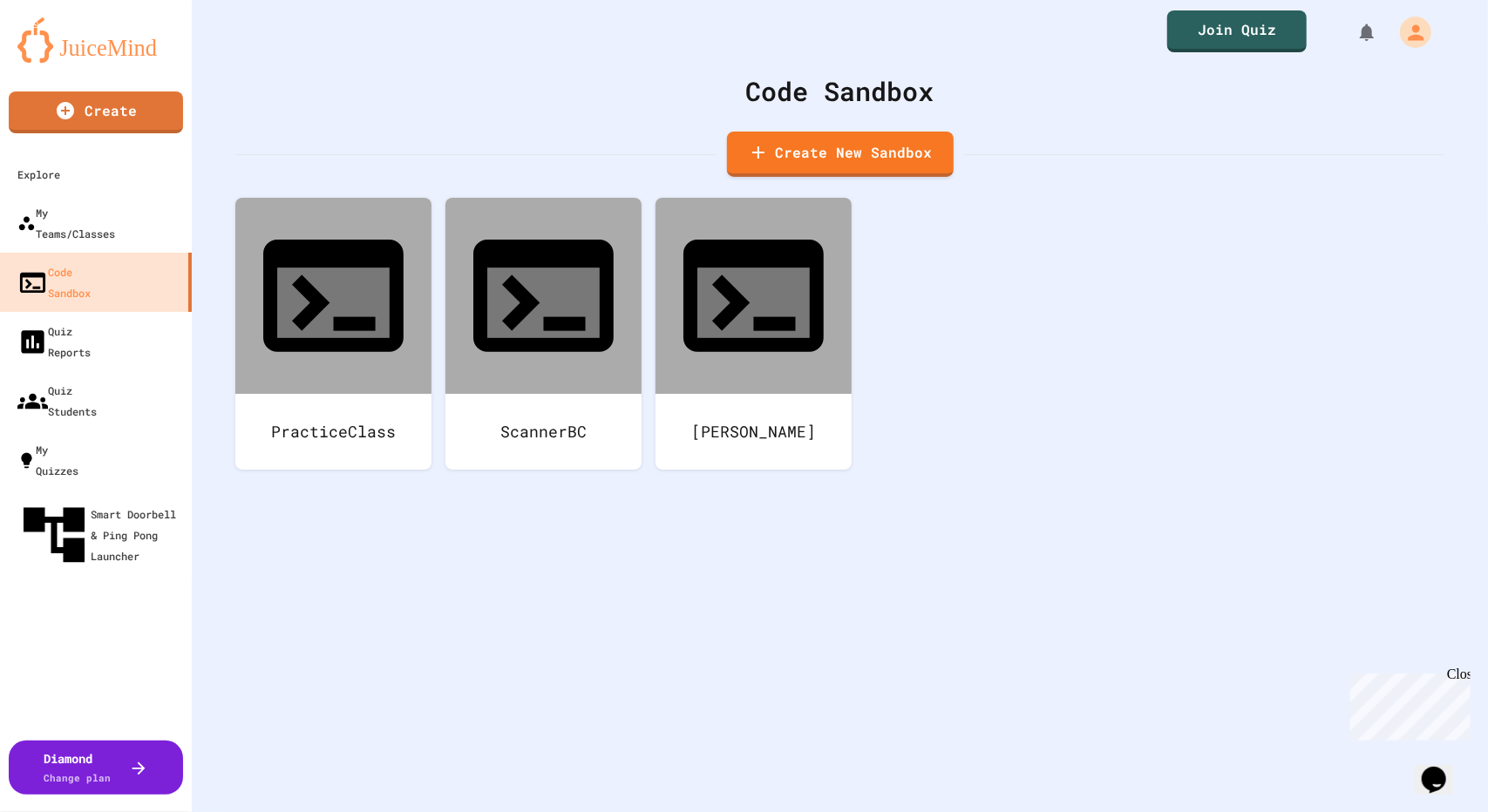 click on "We are updating our servers at 7PM EST [DATE]. [PERSON_NAME] should continue to work as expected, but if you experience any issues, please chat with us.  Create Explore My Teams/Classes Code Sandbox Quiz Reports Quiz Students My Quizzes Smart Doorbell & Ping Pong Launcher Diamond Change plan Join Quiz Code Sandbox  Create New Sandbox PracticeClass ScannerBC [PERSON_NAME]
Create a new Sandbox **** Sandbox Language ​ Sandbox Language Create Sandbox Python Java C# Javascript (Node.js) HTML/CSS/JS C++ Python with Turtle Node.js (prompt-sync) Python with Pygame Python with Tkinter Python with PyQT Python with Matplotlib Python with Pillow Java with Swing Java with KarelJRobot Block Coding - Python C p5.js" at bounding box center [744, 406] 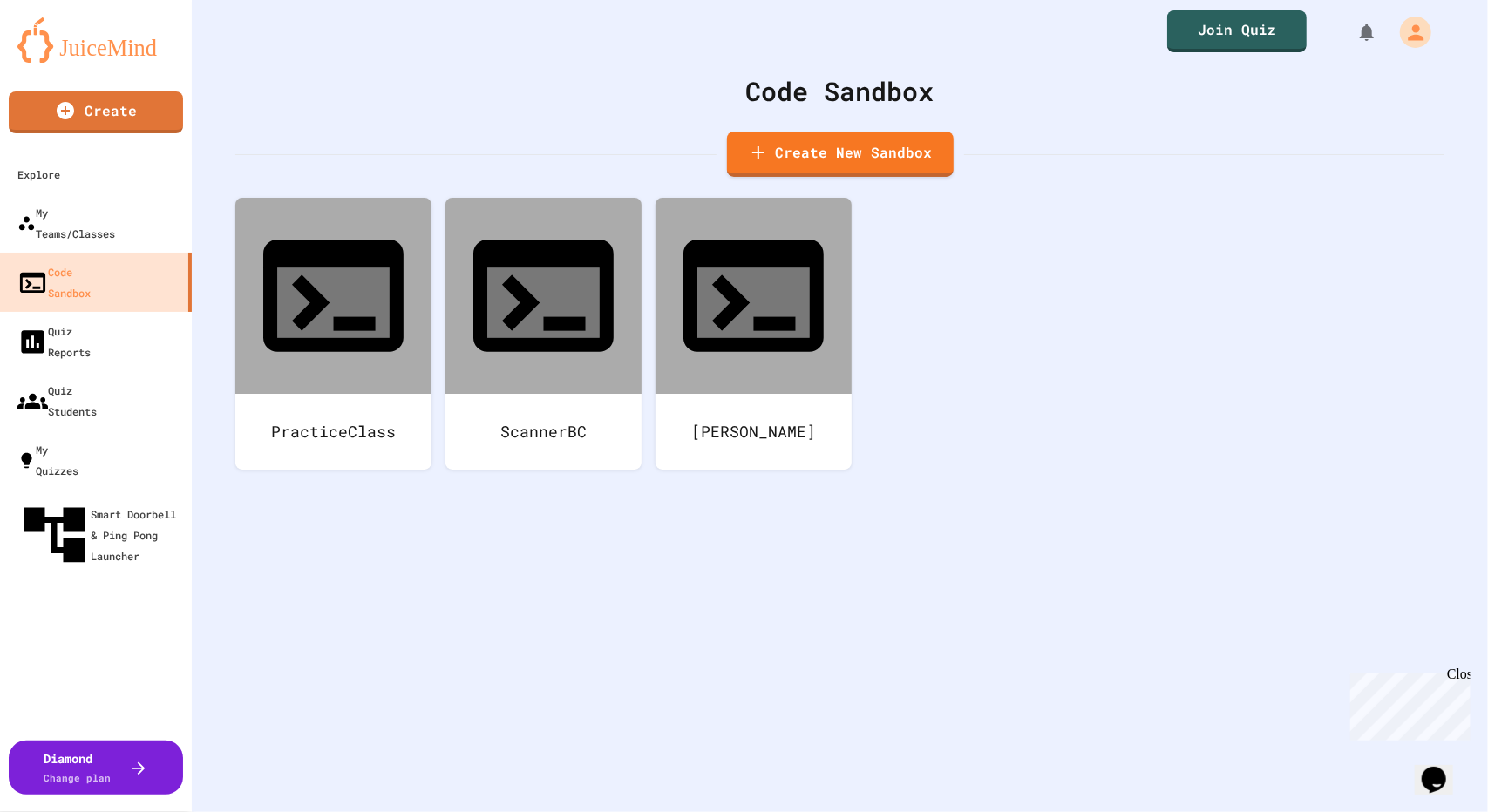 click on "Create Sandbox" at bounding box center (744, 1300) 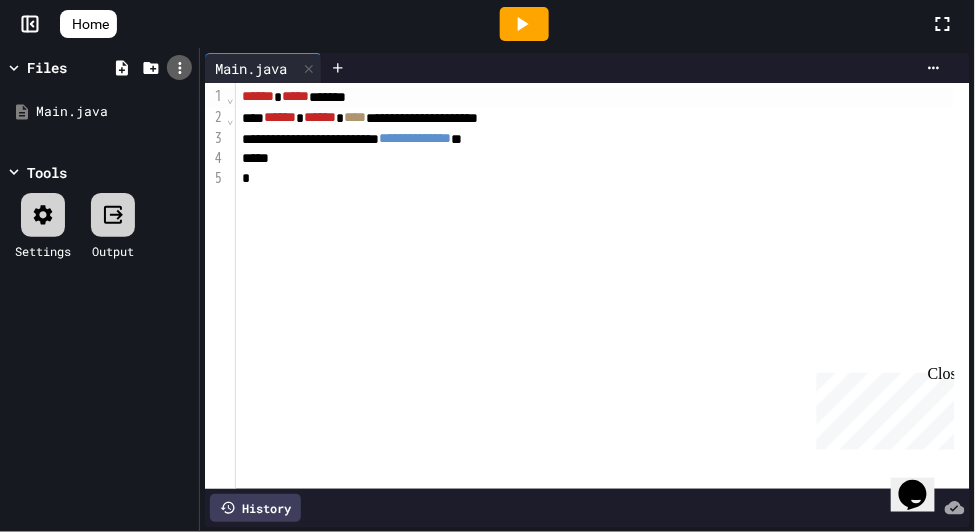 click 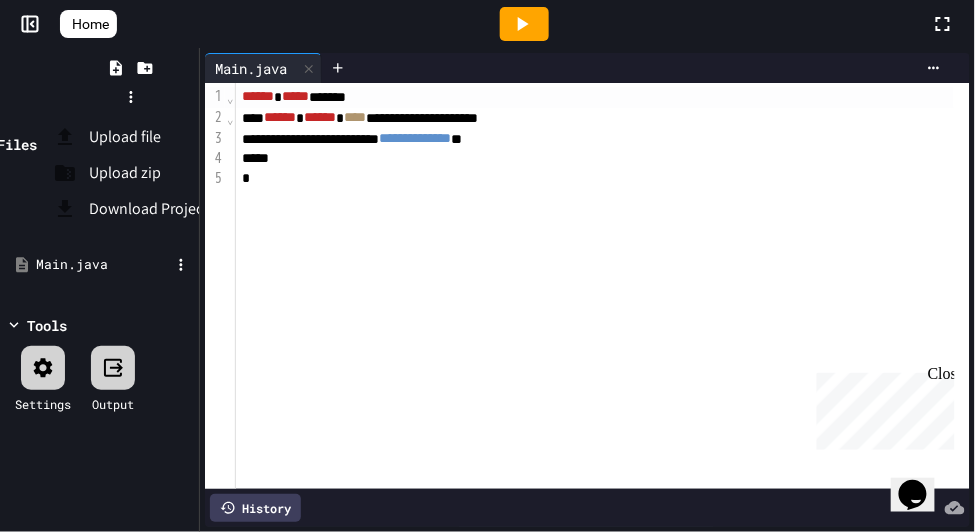 click at bounding box center [487, 266] 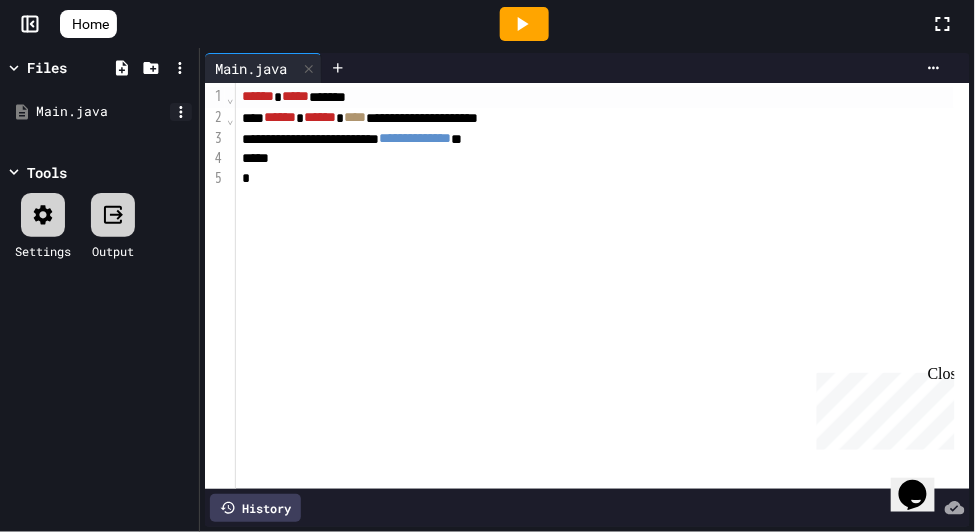 click 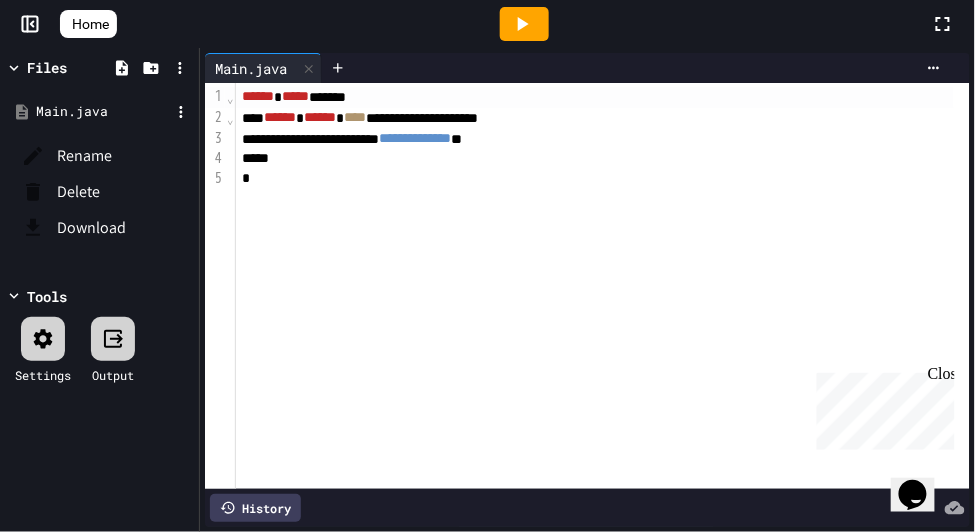 click at bounding box center [39, 192] 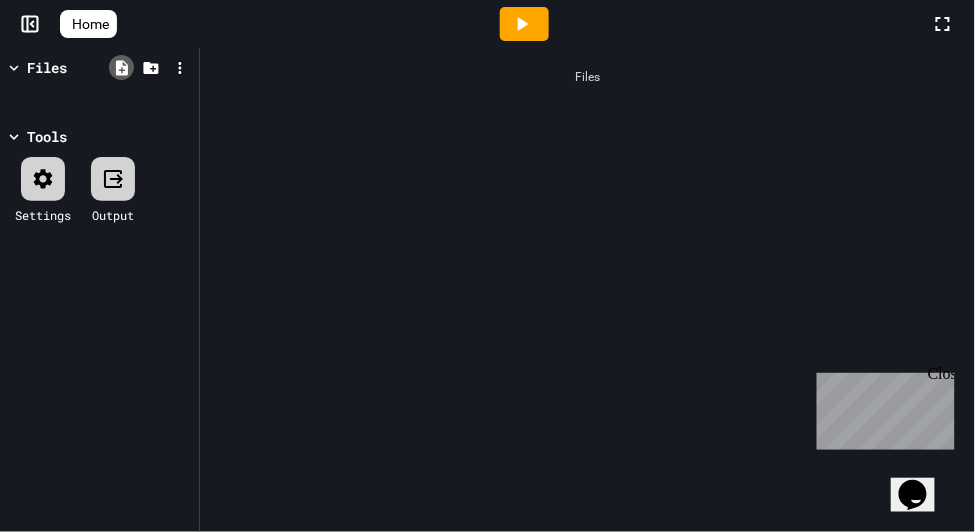 click 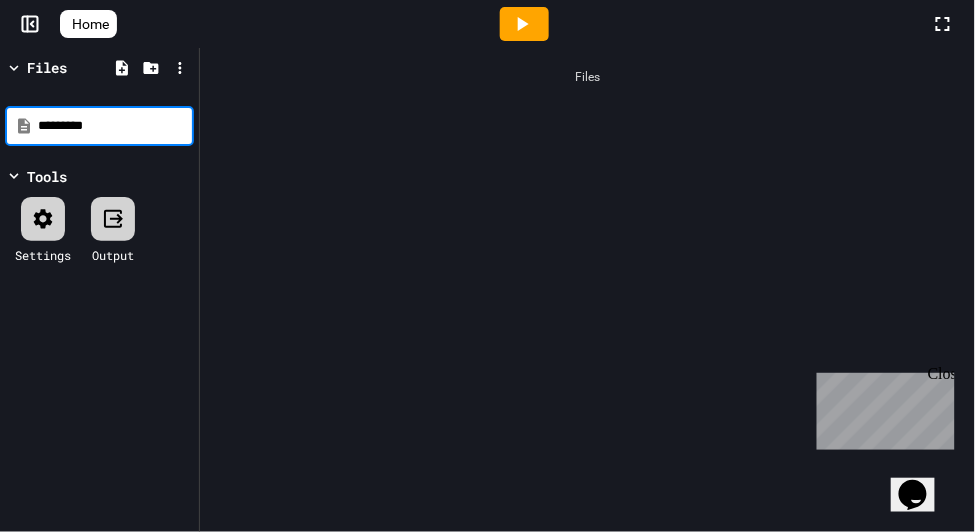 type on "*********" 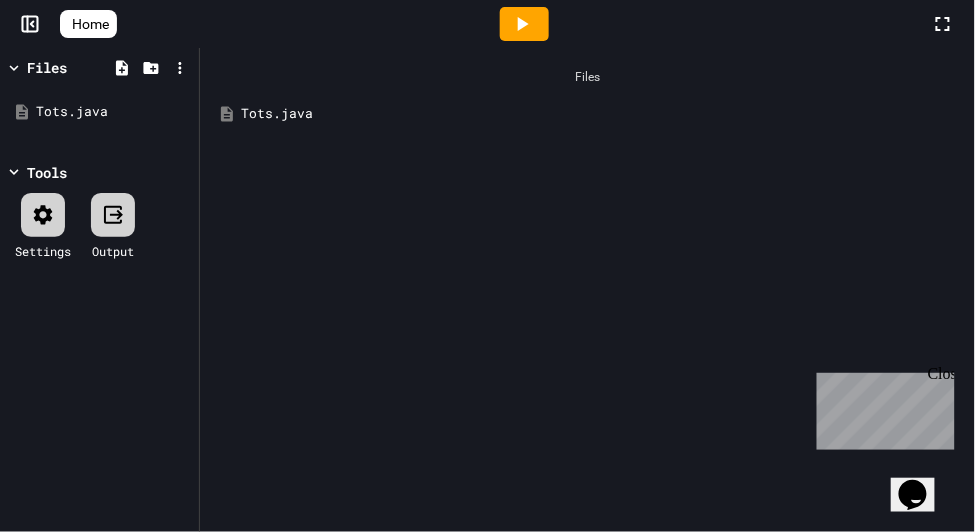 click 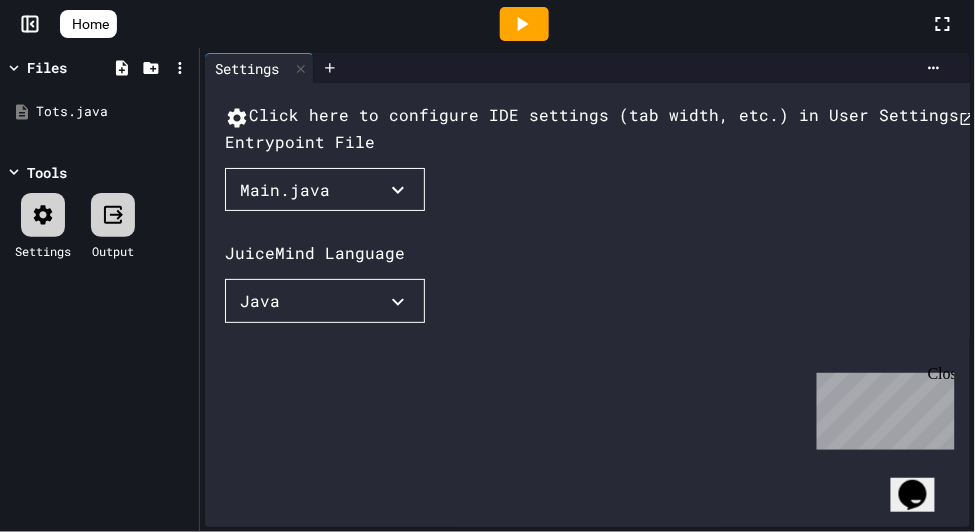click on "Main.java" at bounding box center [285, 190] 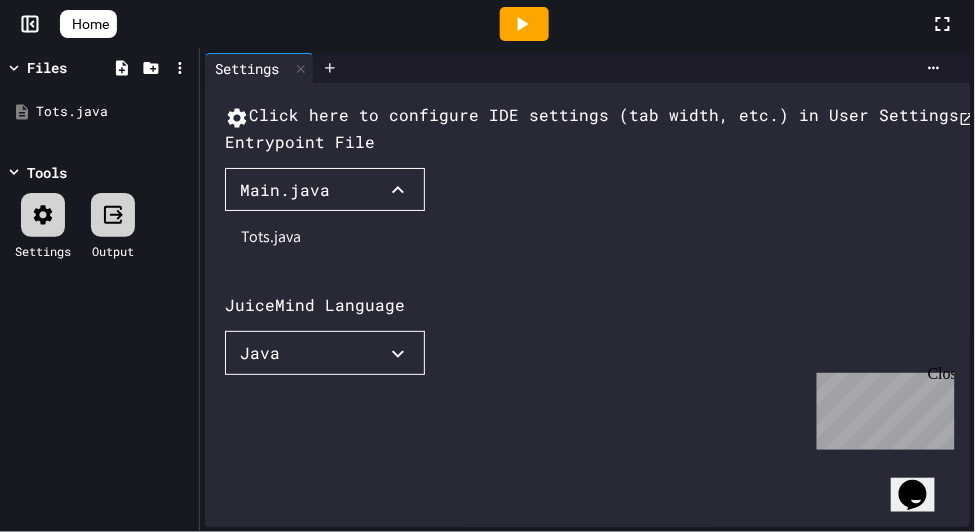 click on "Tots.java" at bounding box center (271, 237) 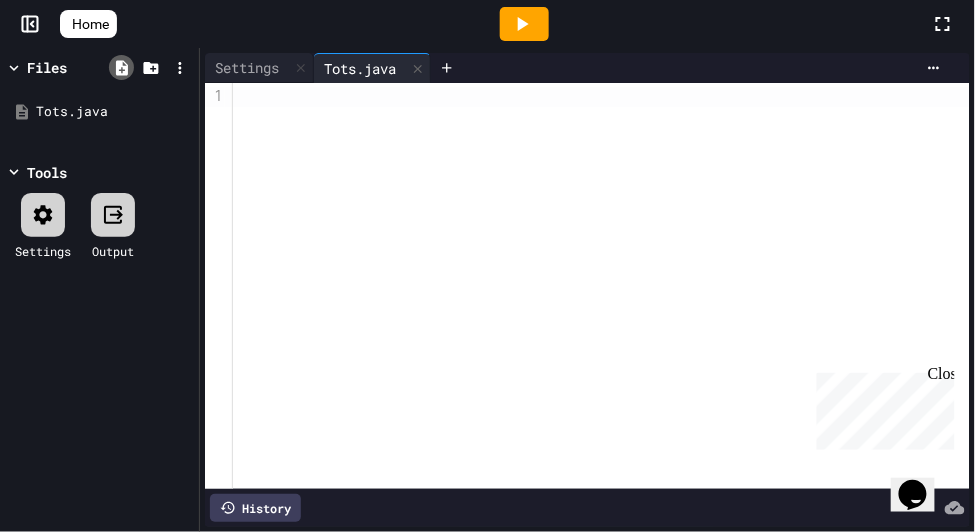 click 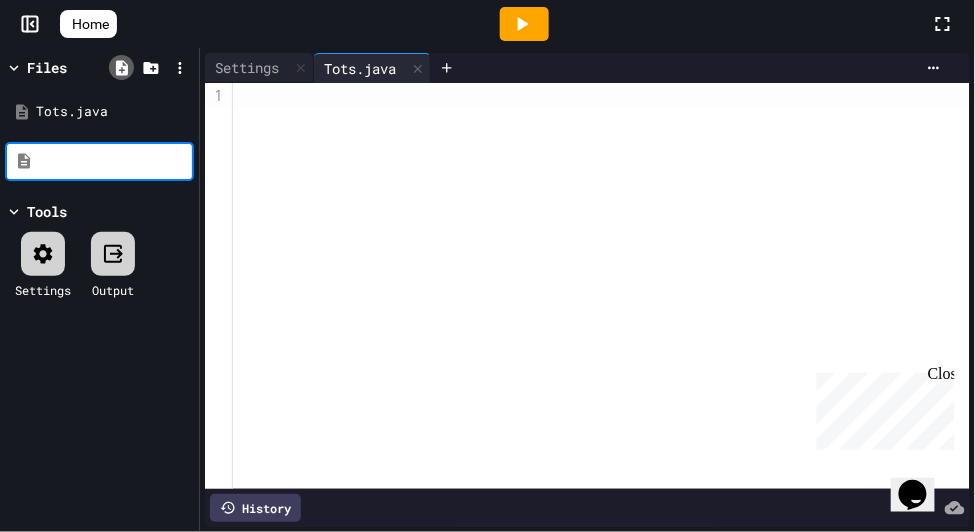 type on "*" 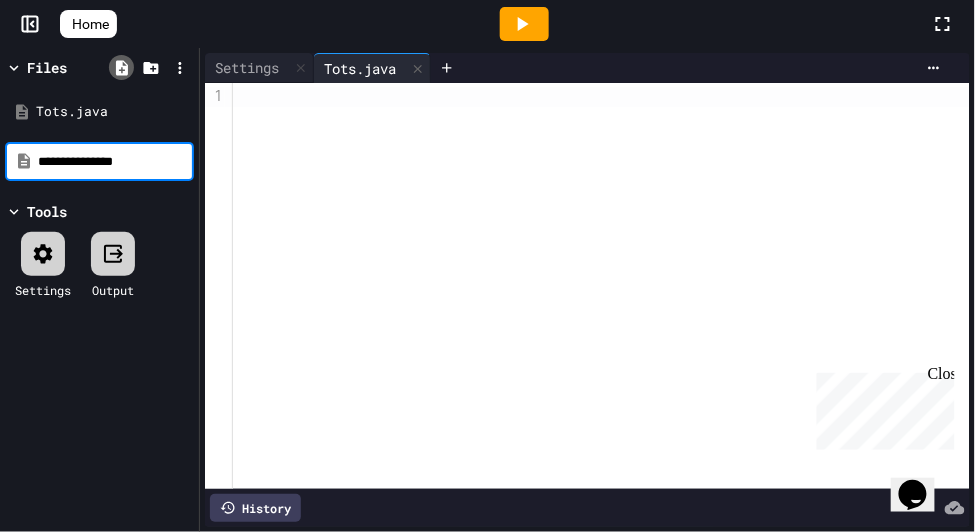 type on "**********" 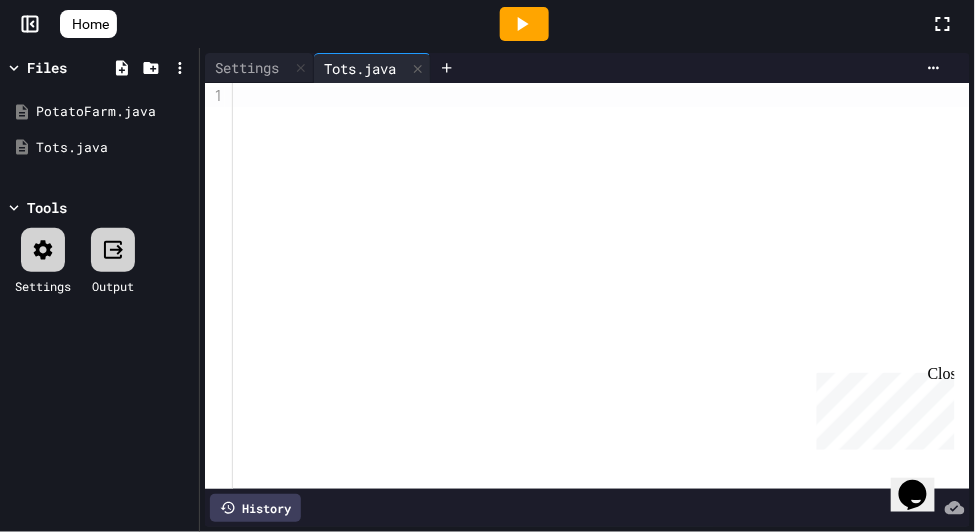 click 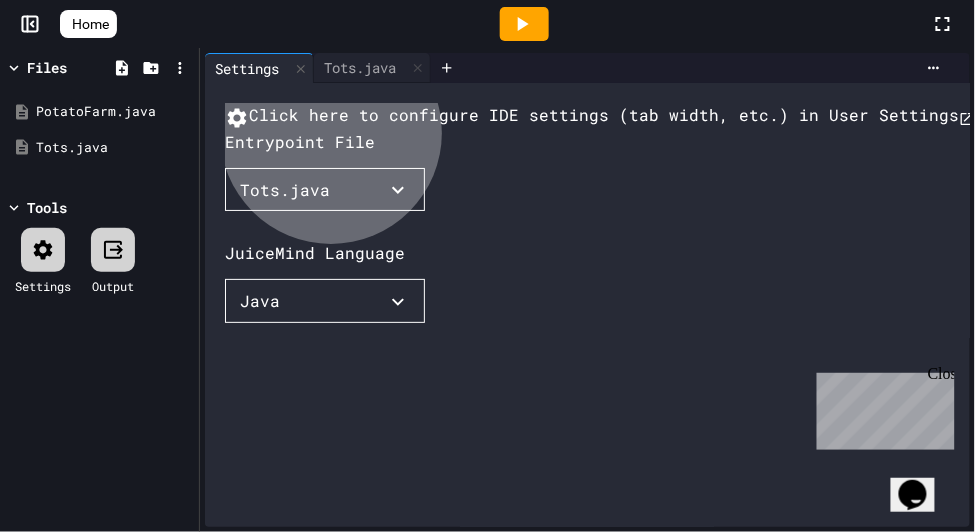 click on "Tots.java" at bounding box center (325, 190) 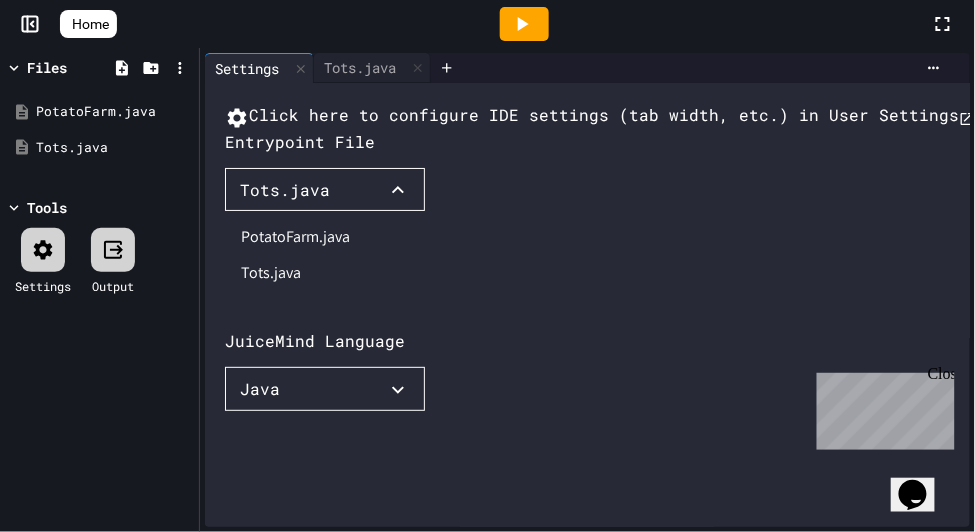 click on "PotatoFarm.java" at bounding box center [295, 237] 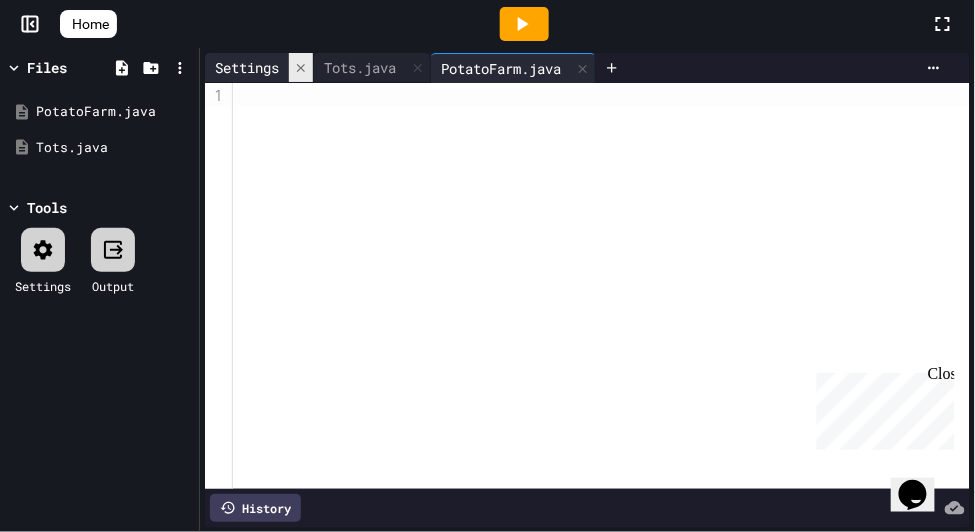 click 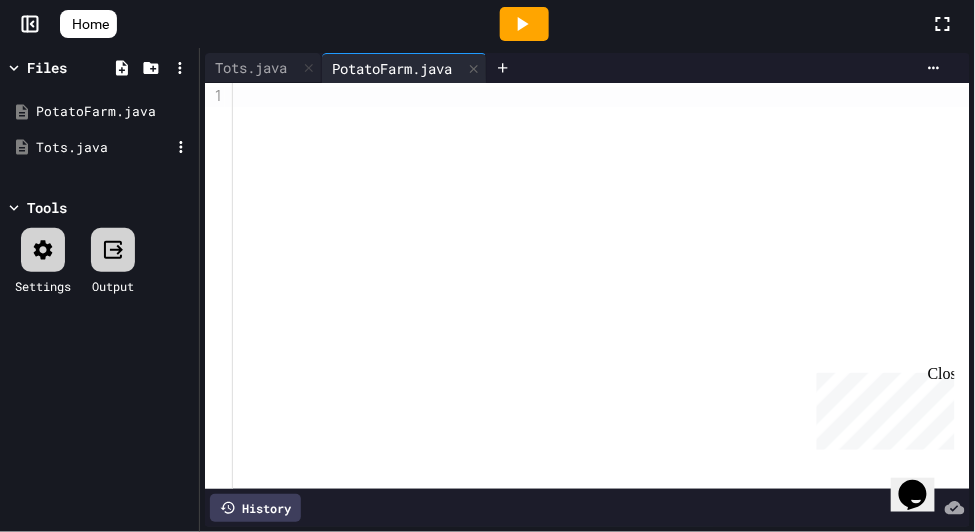 click on "Tots.java" at bounding box center [103, 148] 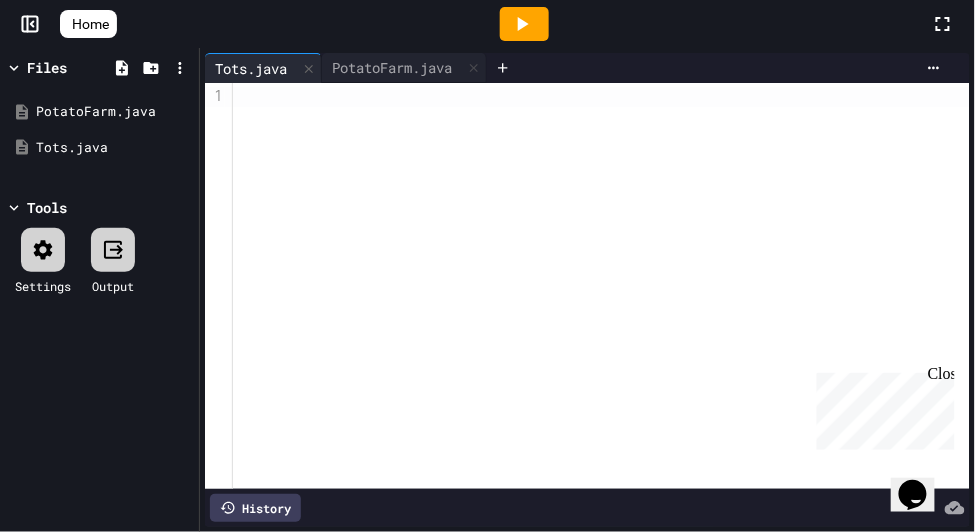 click at bounding box center [601, 97] 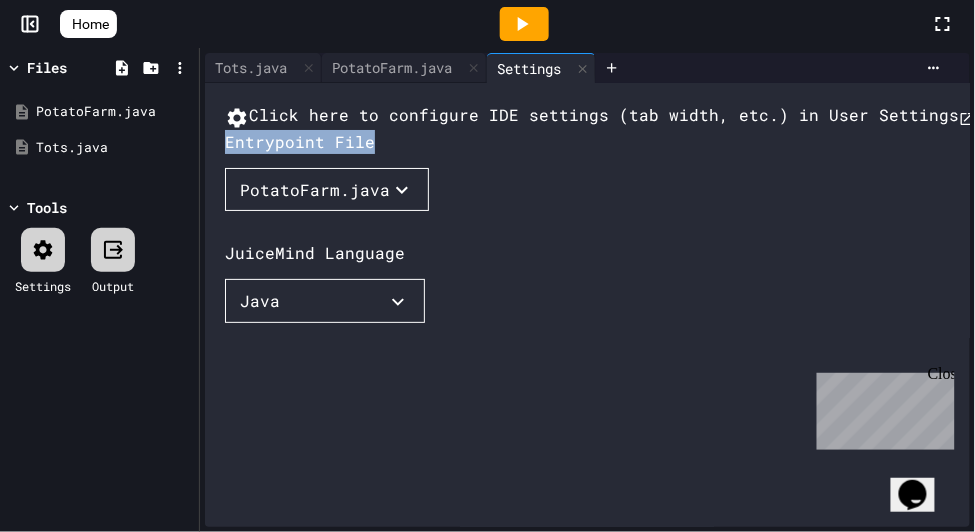 drag, startPoint x: 227, startPoint y: 203, endPoint x: 377, endPoint y: 204, distance: 150.00333 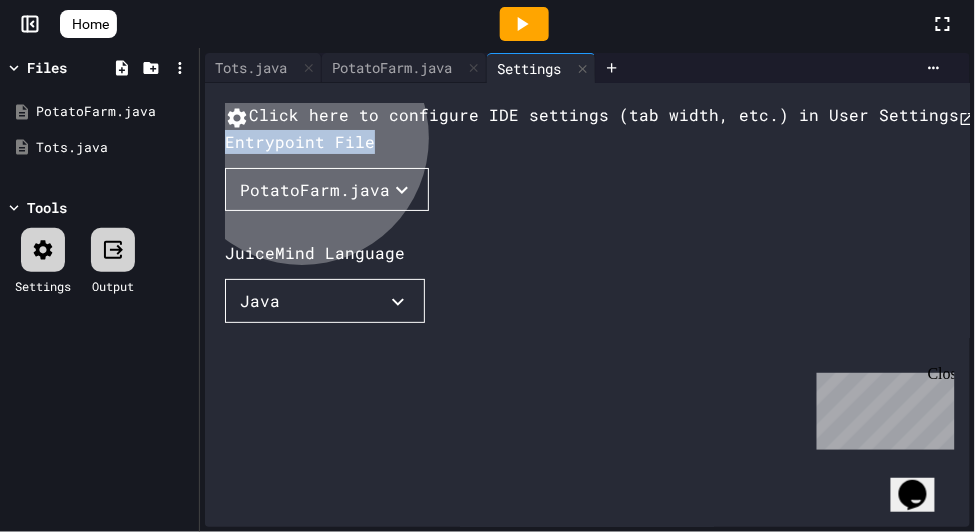 click on "PotatoFarm.java" at bounding box center (315, 190) 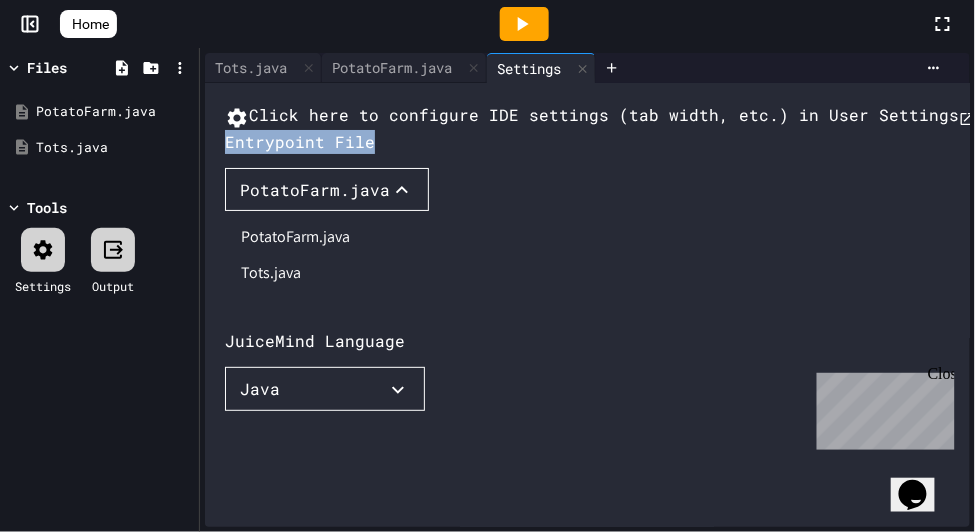 click on "PotatoFarm.java" at bounding box center (295, 237) 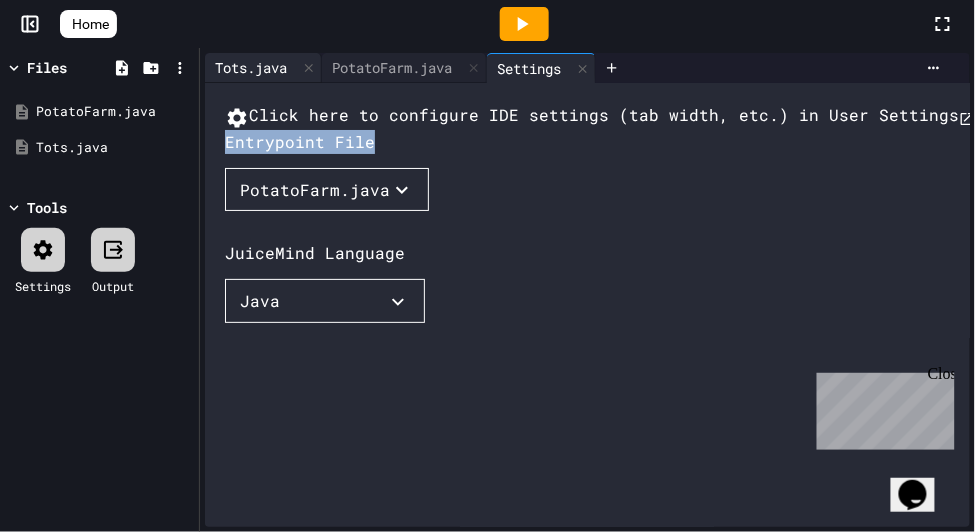 click on "Tots.java" at bounding box center (251, 67) 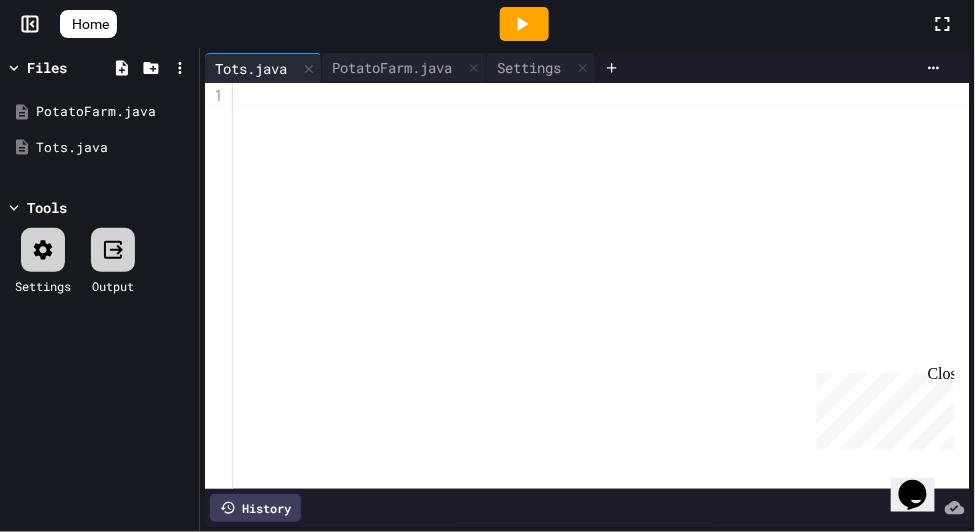 click at bounding box center (601, 97) 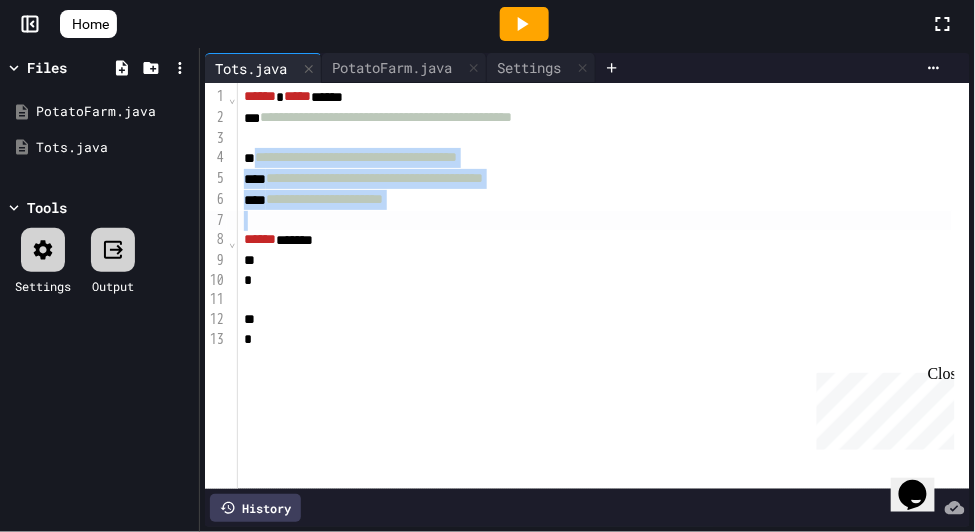 drag, startPoint x: 260, startPoint y: 159, endPoint x: 569, endPoint y: 216, distance: 314.21332 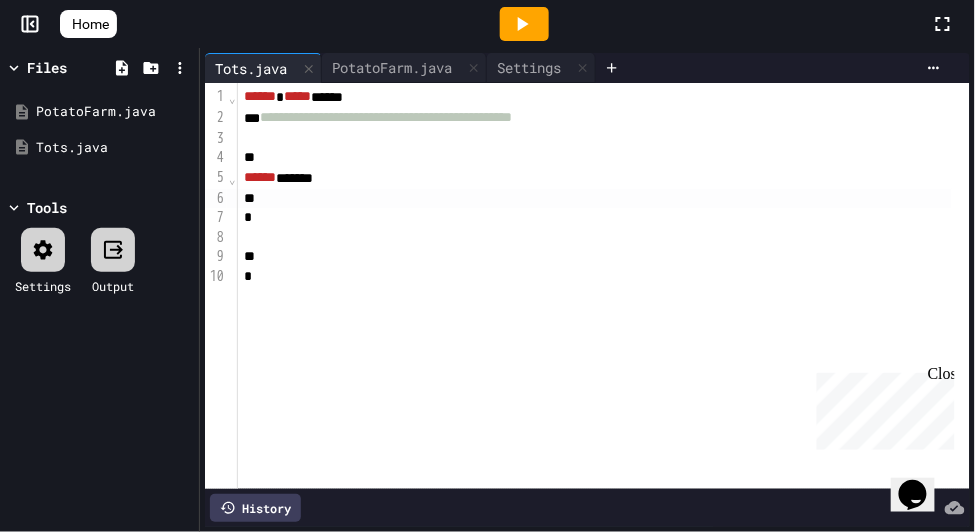 click at bounding box center (595, 199) 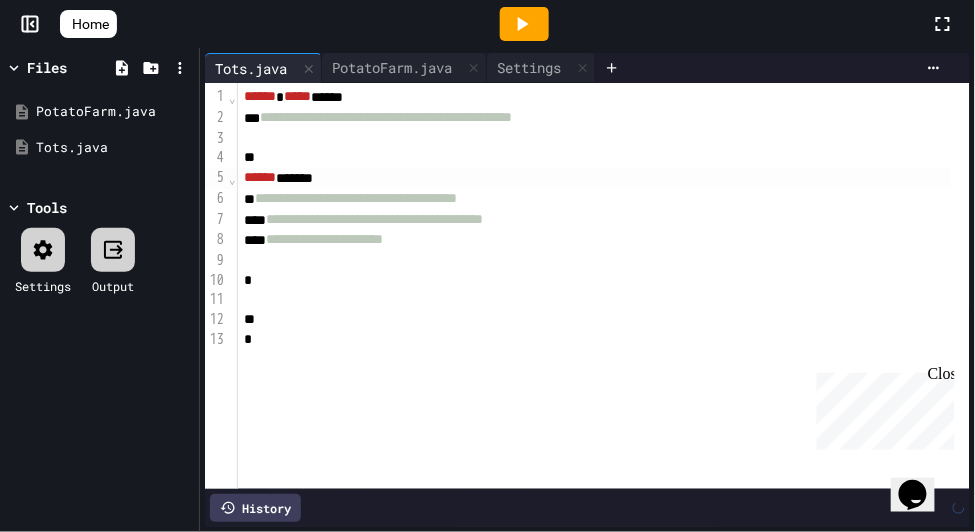 click on "****** ******" at bounding box center (595, 178) 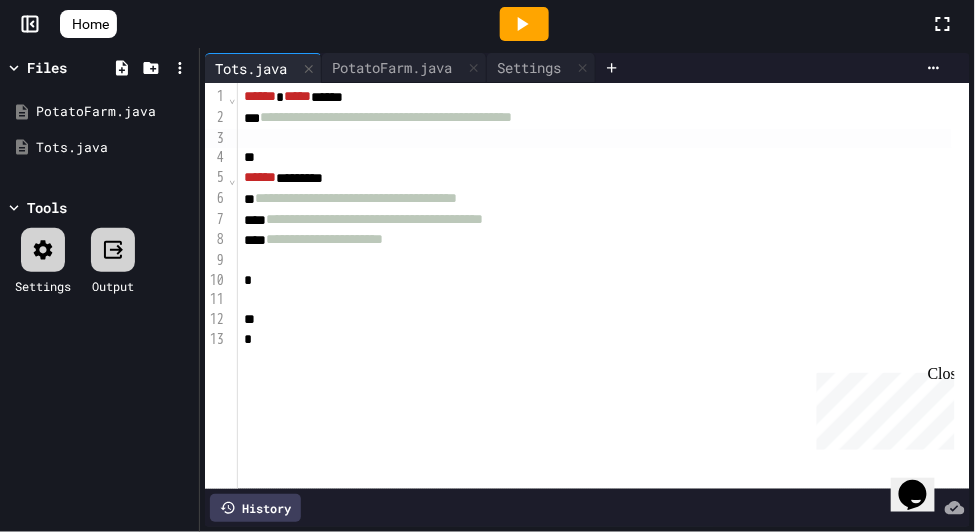 click at bounding box center [595, 139] 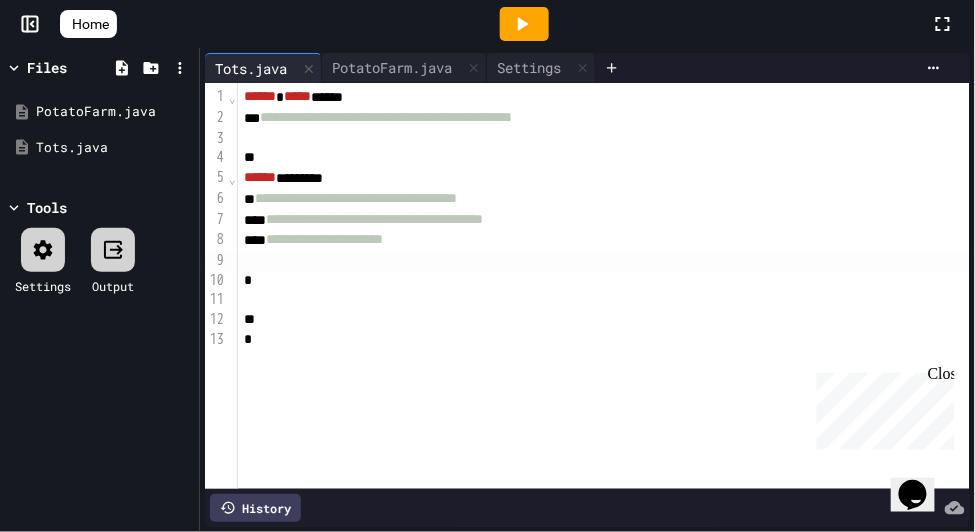 click at bounding box center (604, 261) 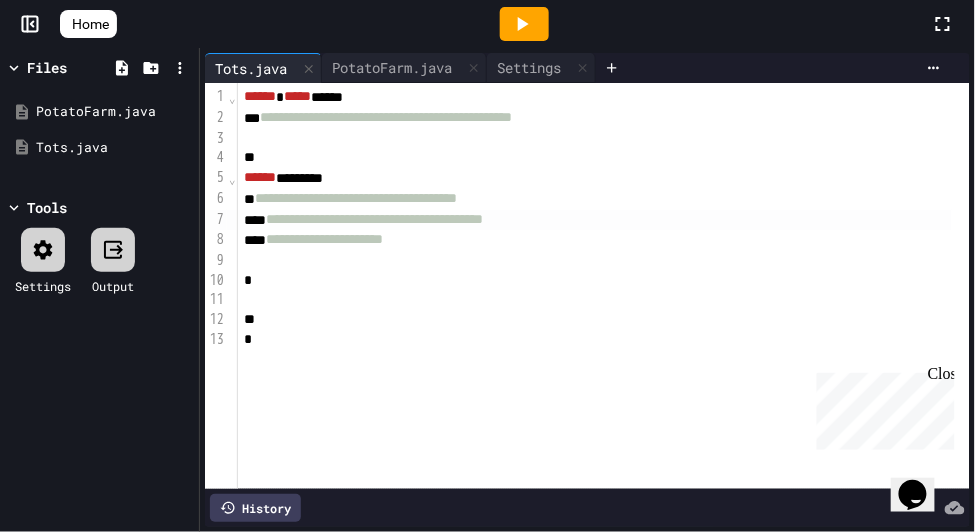 click on "**********" at bounding box center (324, 239) 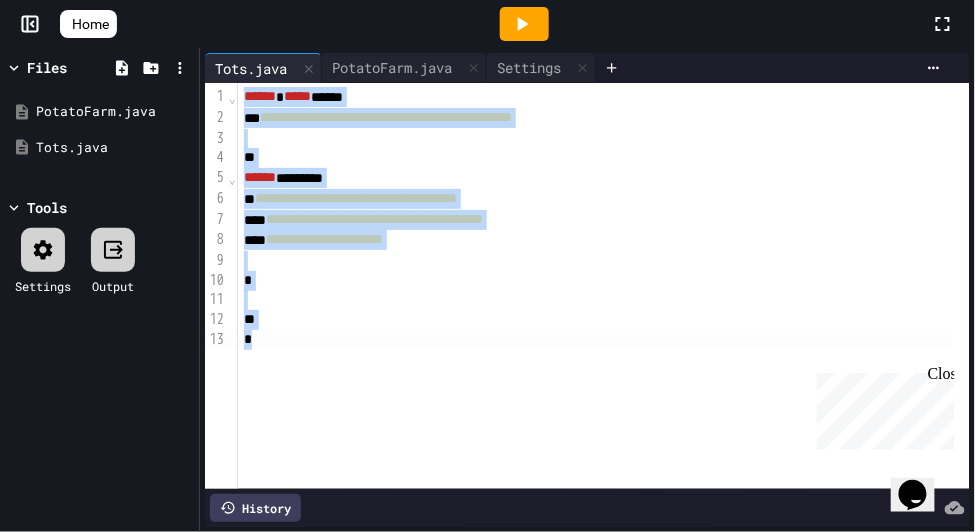 drag, startPoint x: 261, startPoint y: 128, endPoint x: 305, endPoint y: 355, distance: 231.225 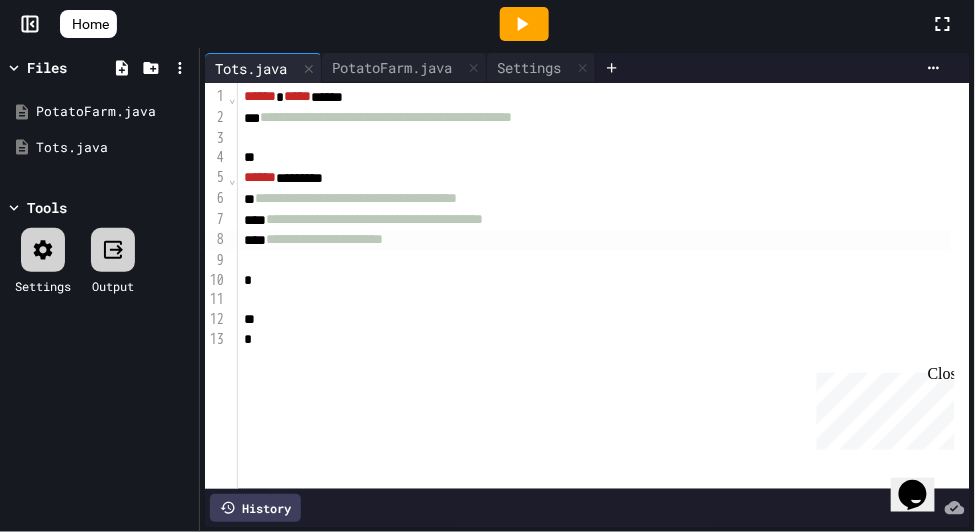 click at bounding box center [604, 261] 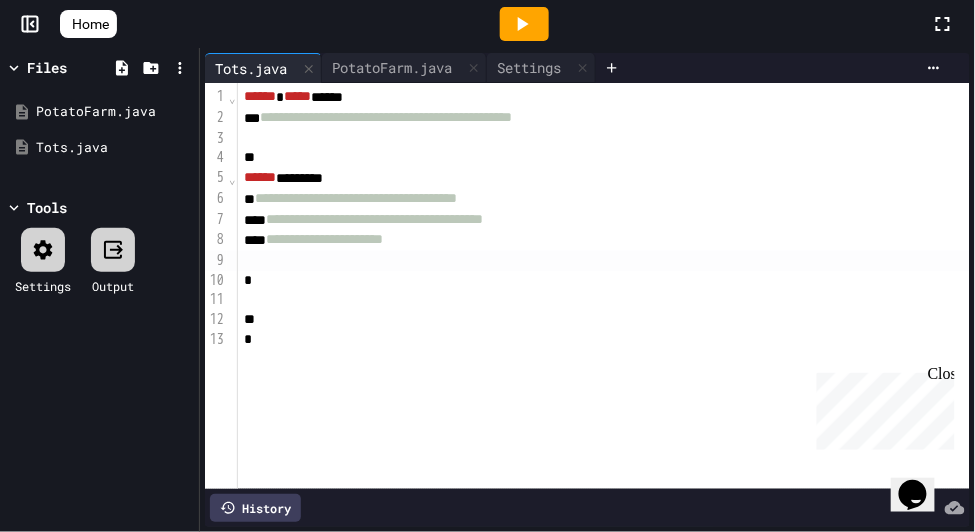 click at bounding box center [604, 261] 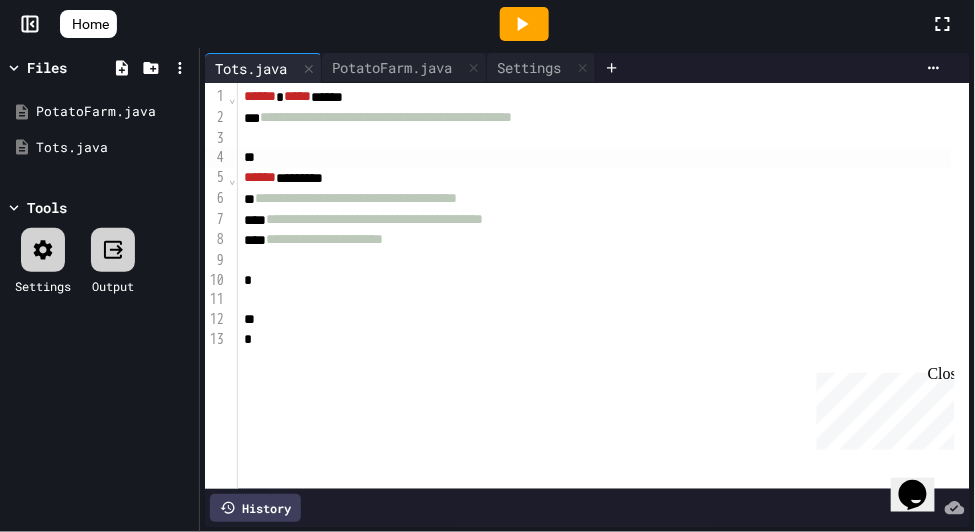 click on "****** ********" at bounding box center (595, 178) 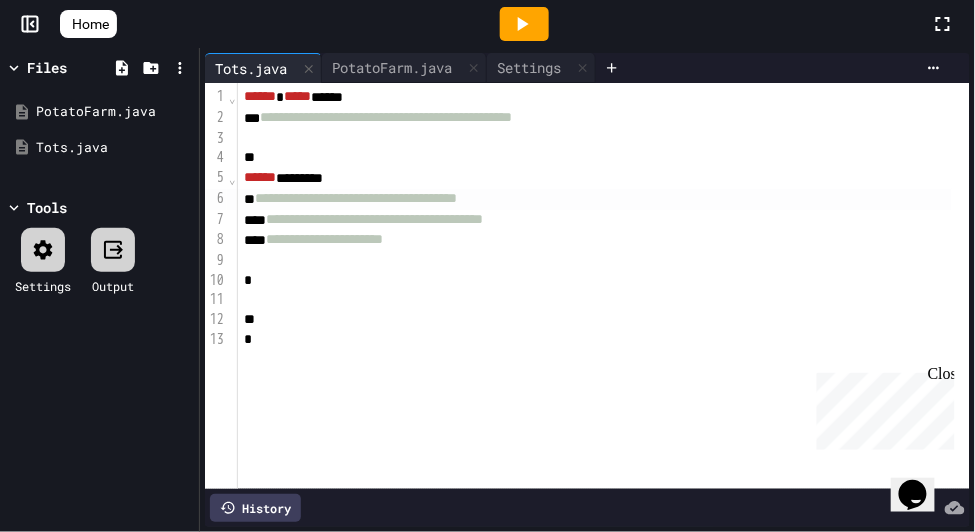 click on "**********" at bounding box center [374, 219] 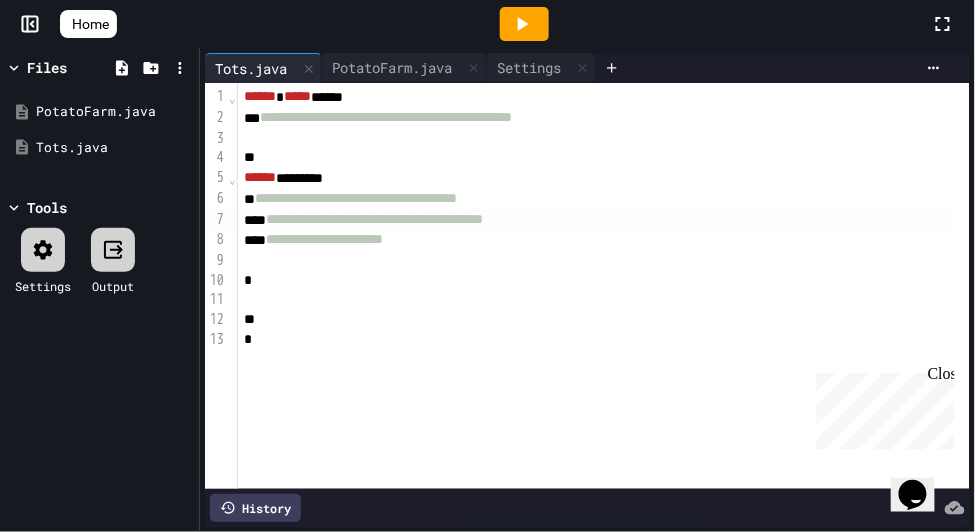 click at bounding box center [604, 261] 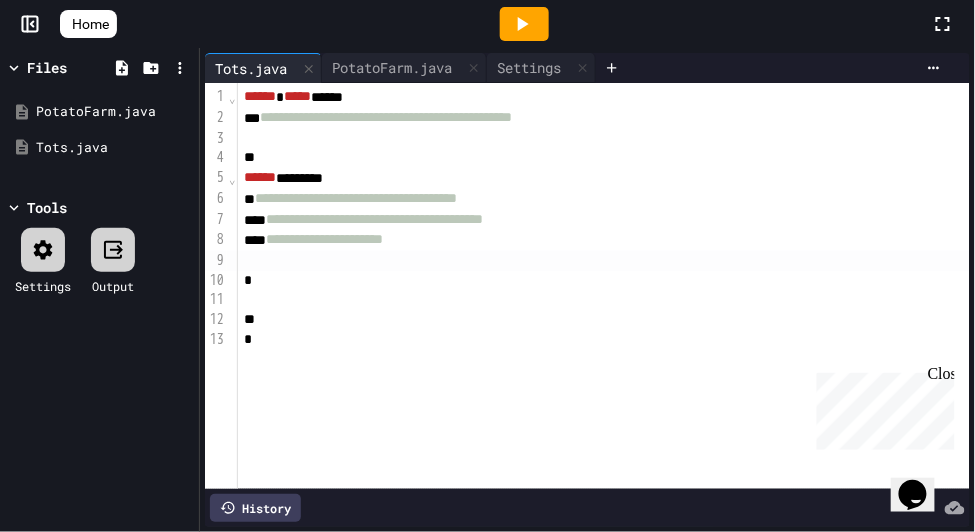 click on "**********" at bounding box center [356, 198] 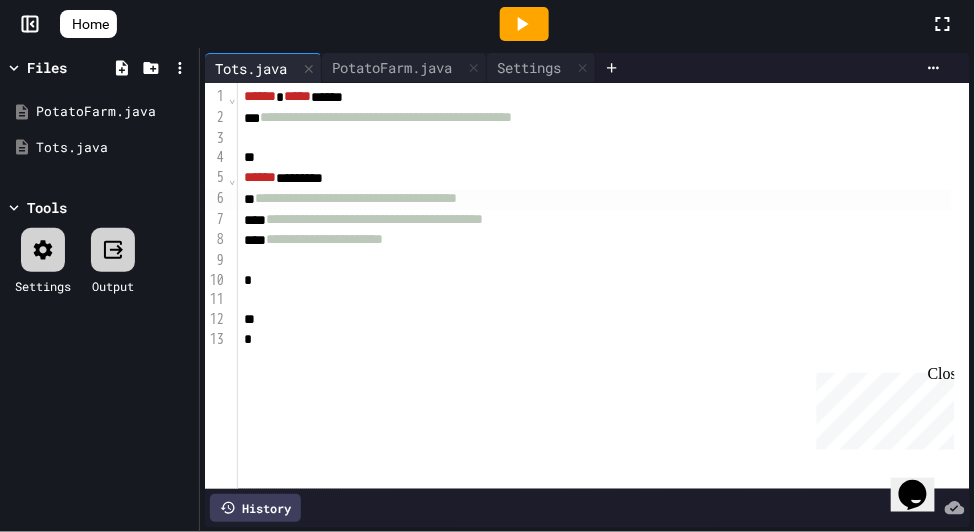 click on "**********" at bounding box center [595, 220] 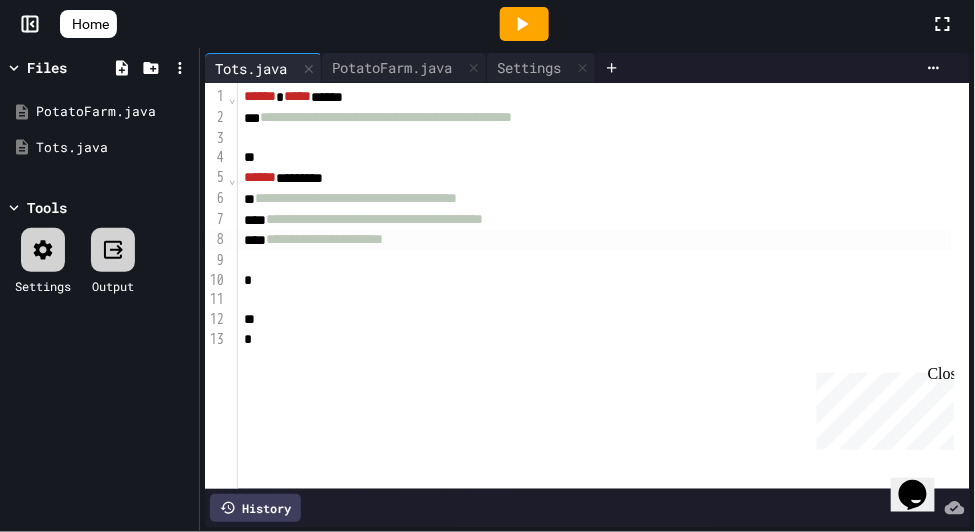 click on "**********" at bounding box center [324, 239] 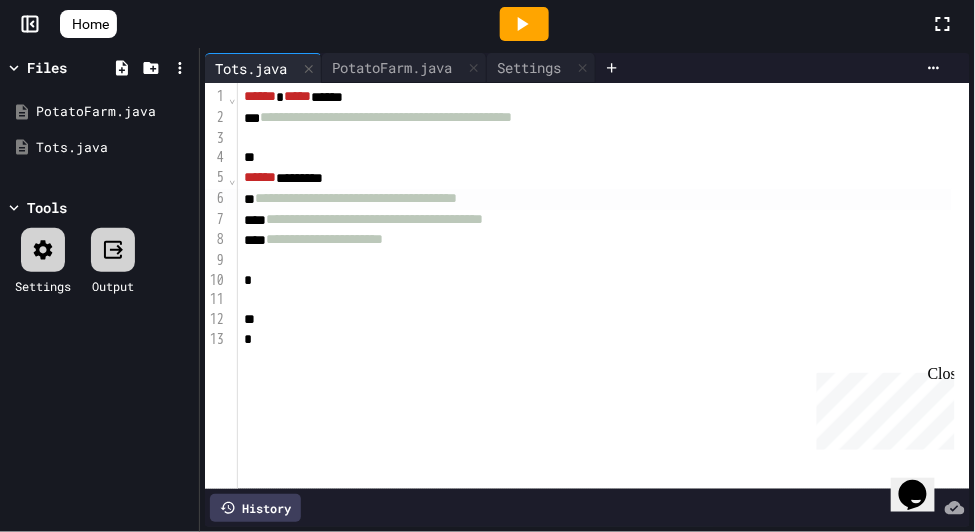 click on "**********" at bounding box center [374, 219] 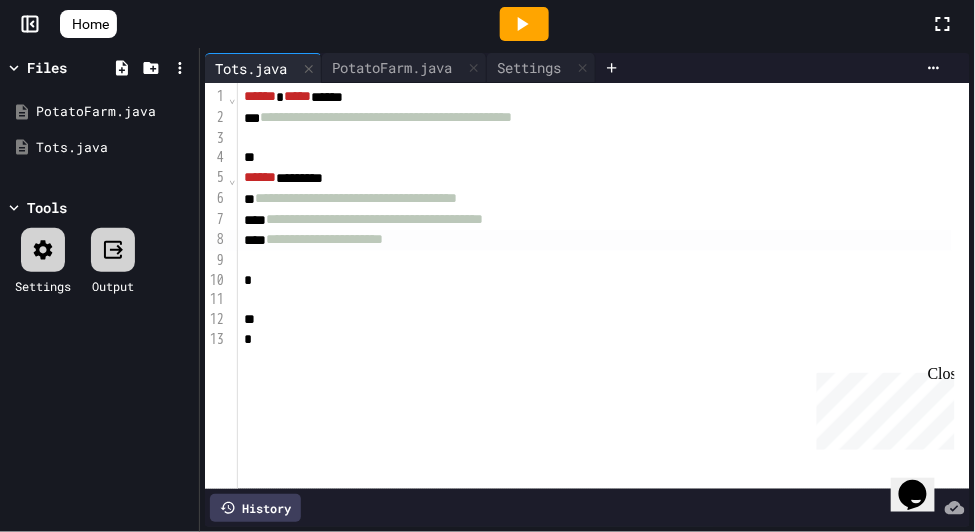 click on "**********" at bounding box center [595, 240] 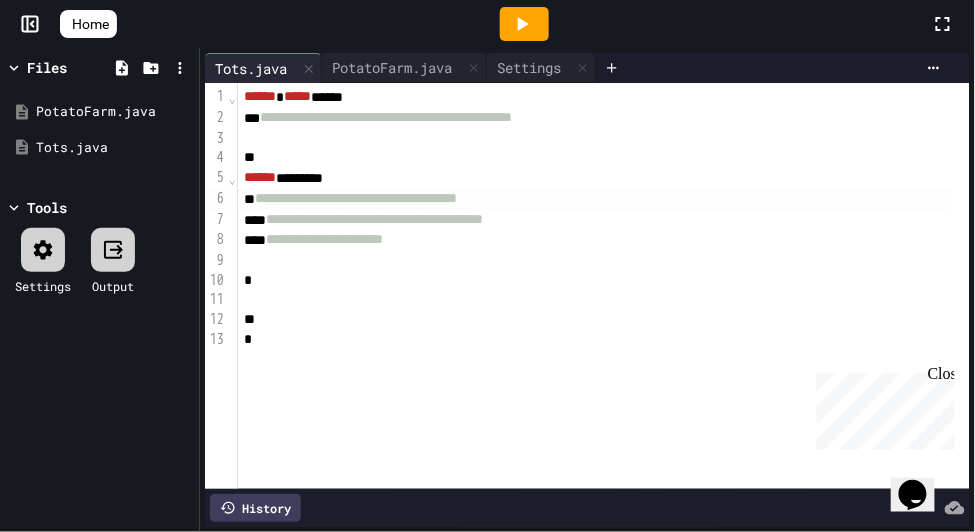 click on "**********" at bounding box center (595, 220) 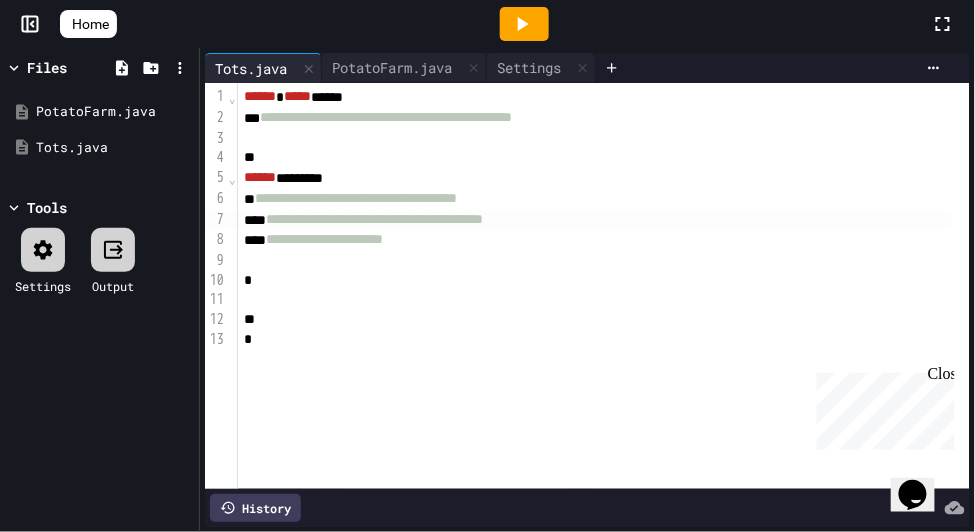 click on "**********" at bounding box center [374, 219] 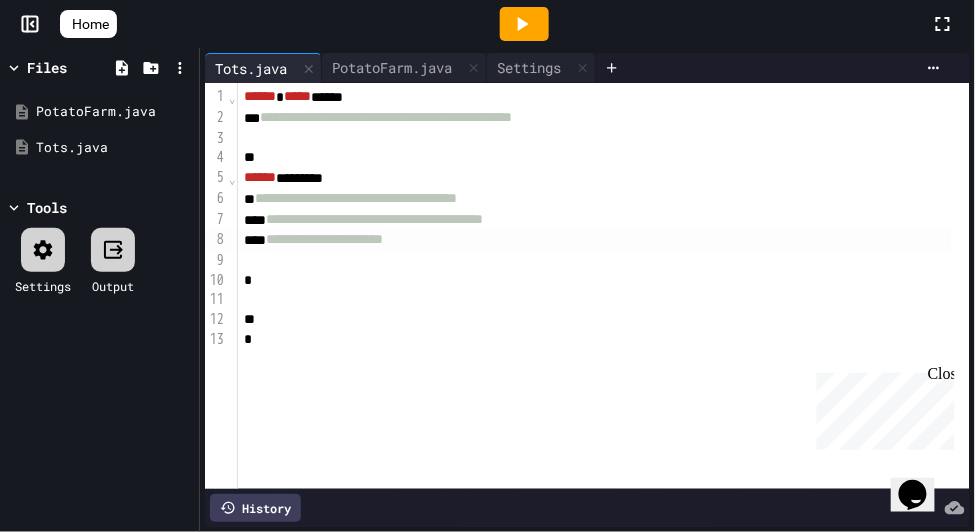 click on "**********" at bounding box center (356, 198) 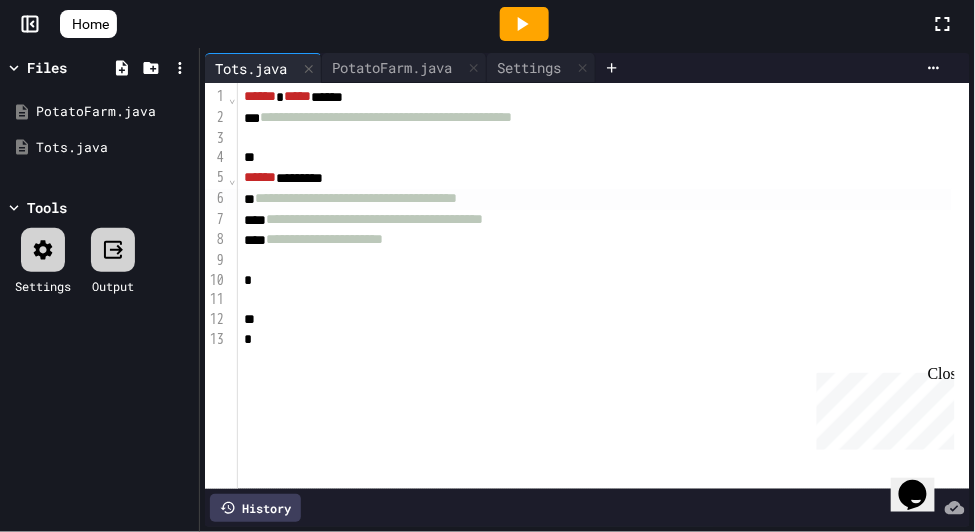 click on "**********" at bounding box center [374, 219] 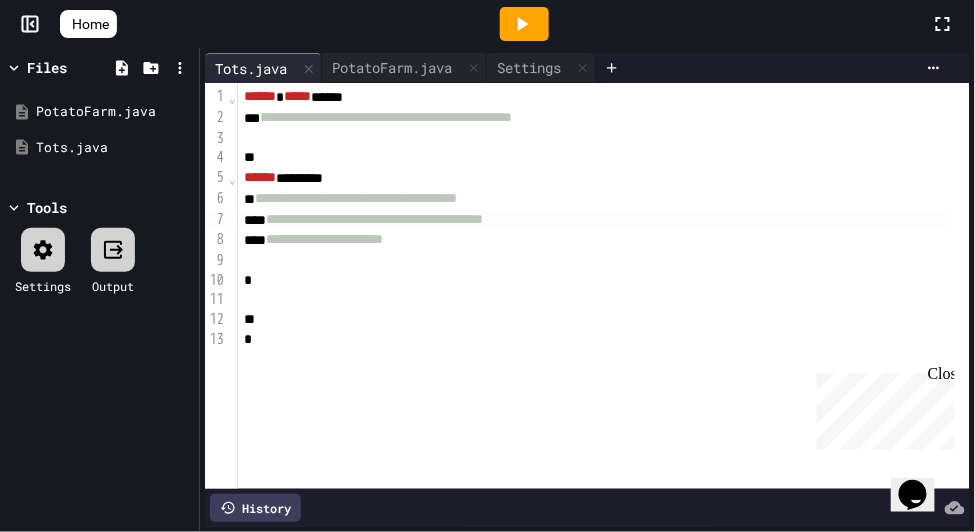 click on "**********" at bounding box center (374, 219) 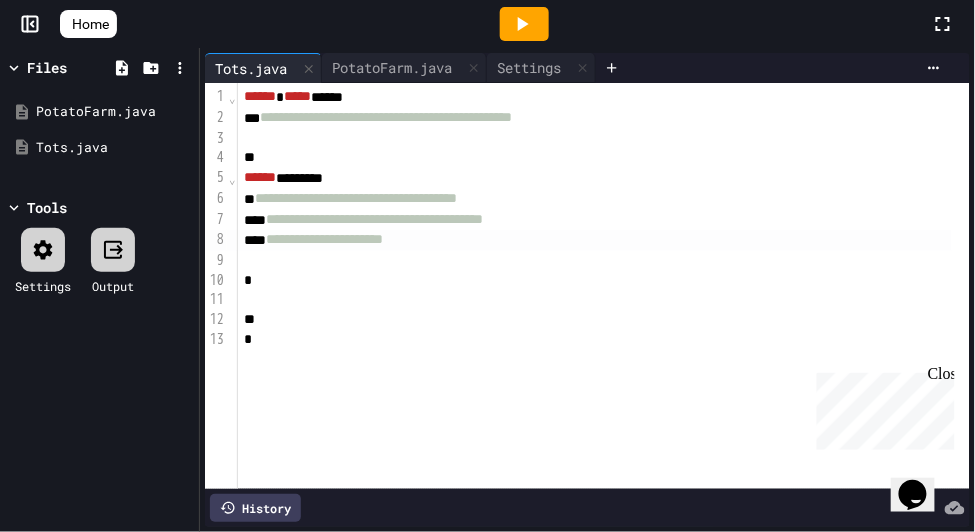 click on "**********" at bounding box center (324, 239) 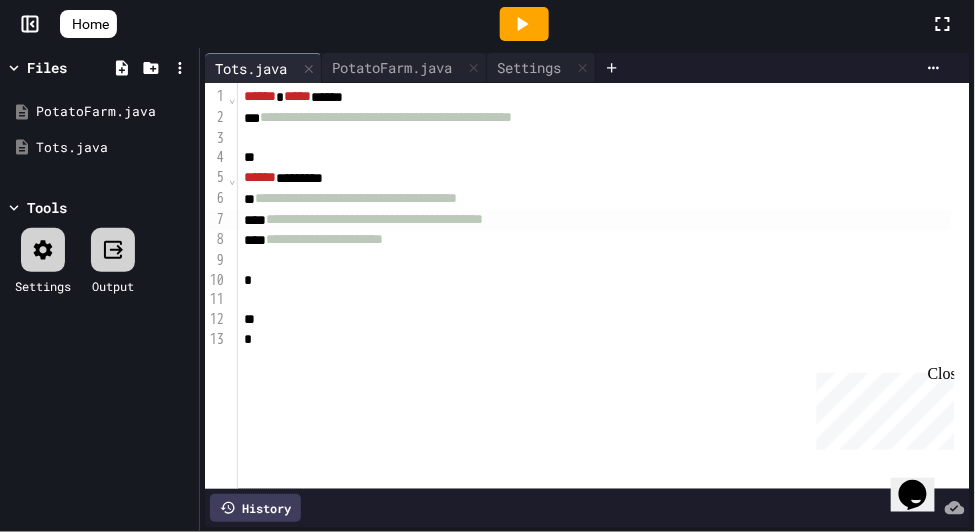 click on "**********" at bounding box center [374, 219] 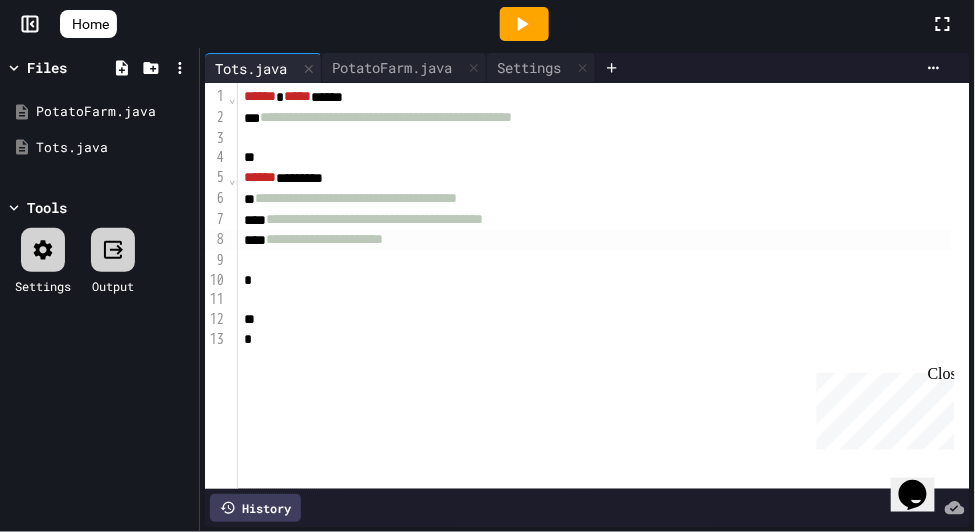 click on "**********" at bounding box center (324, 239) 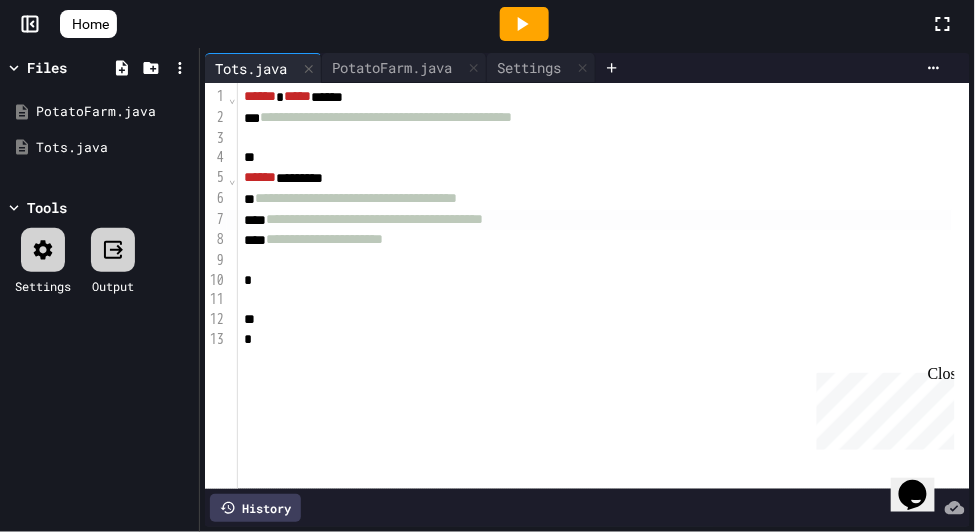 click on "**********" at bounding box center (356, 198) 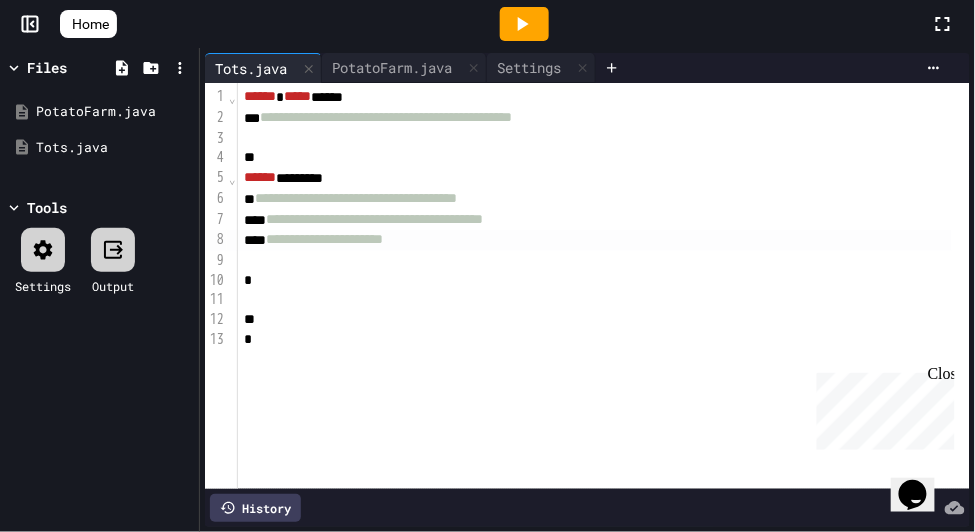click on "**********" at bounding box center (356, 198) 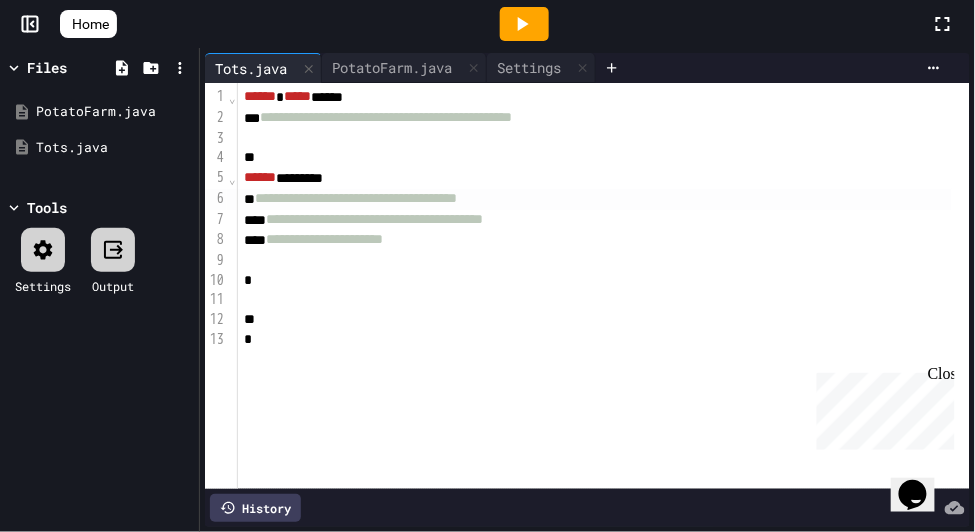 click on "**********" at bounding box center [356, 198] 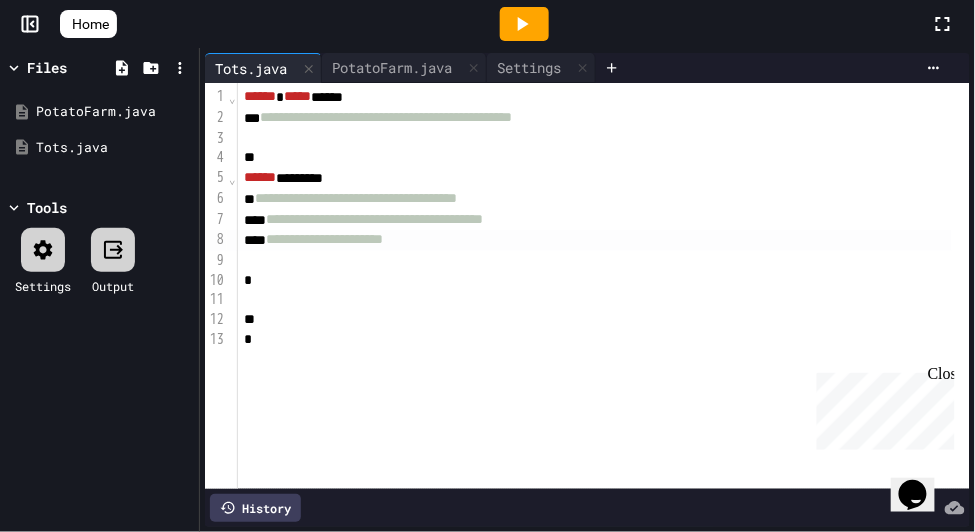 click on "**********" at bounding box center (324, 239) 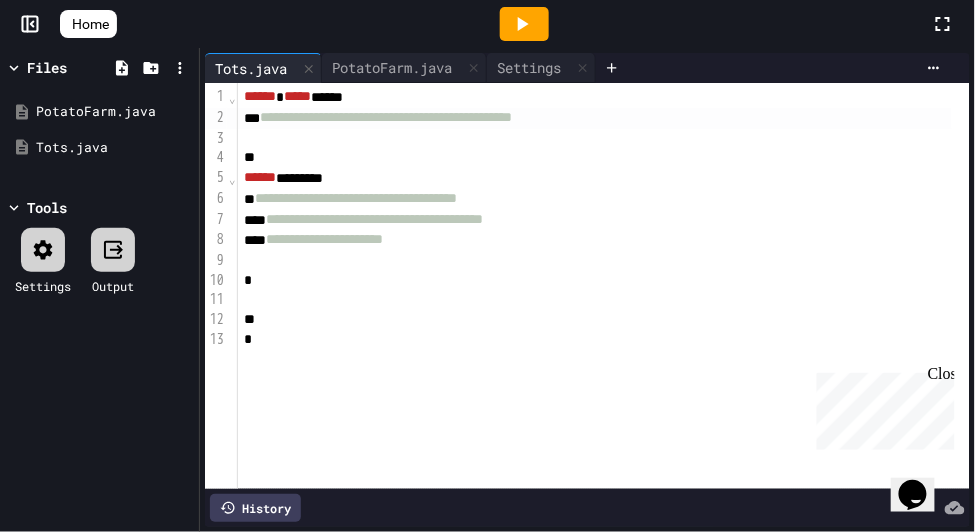 click on "**********" at bounding box center [386, 117] 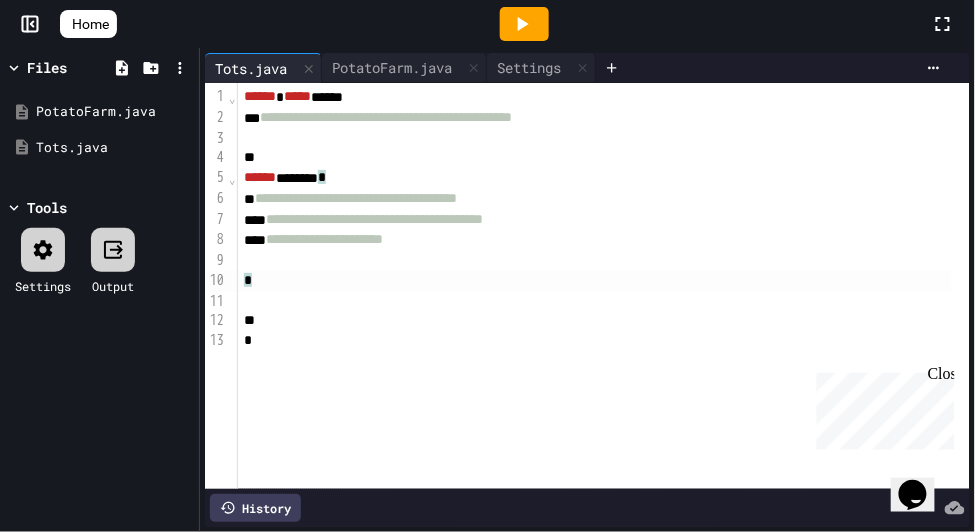 click on "*" at bounding box center [595, 281] 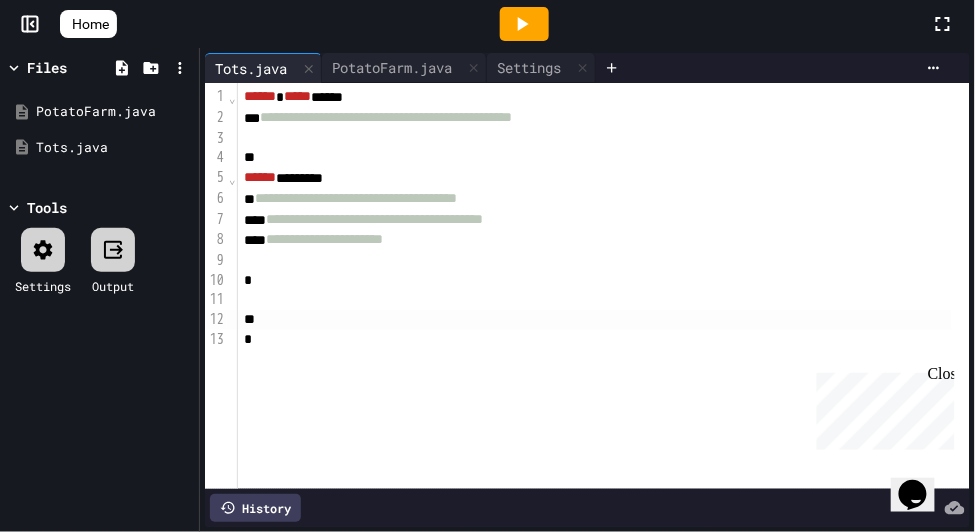 click at bounding box center (595, 320) 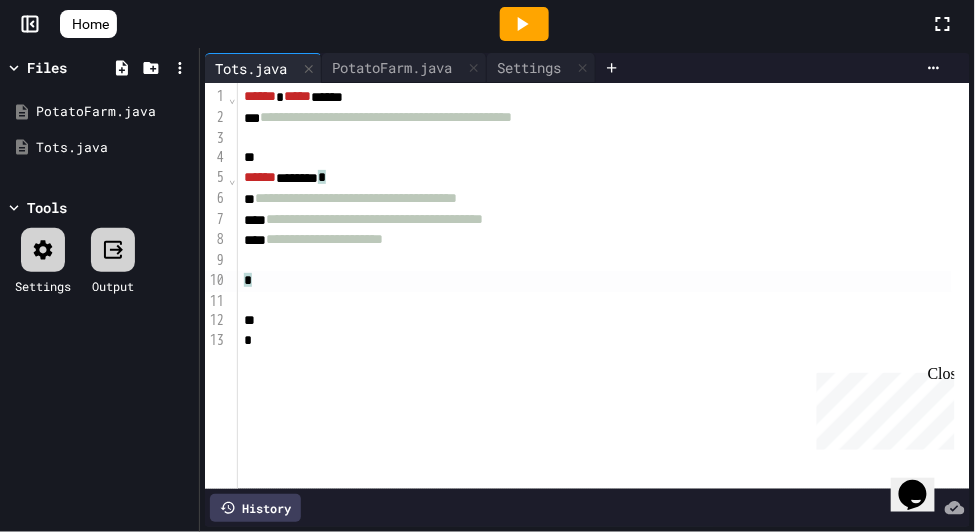 click on "*" at bounding box center [595, 281] 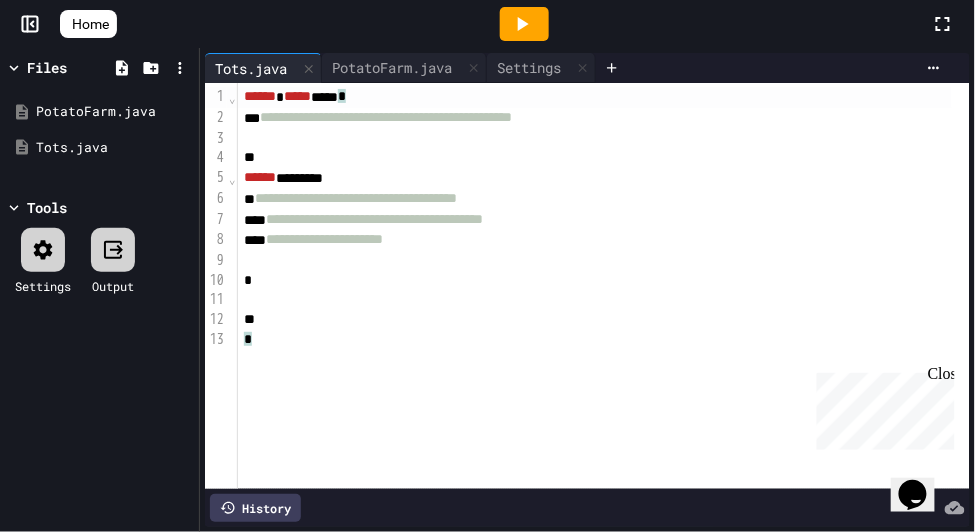 click on "*" at bounding box center [595, 281] 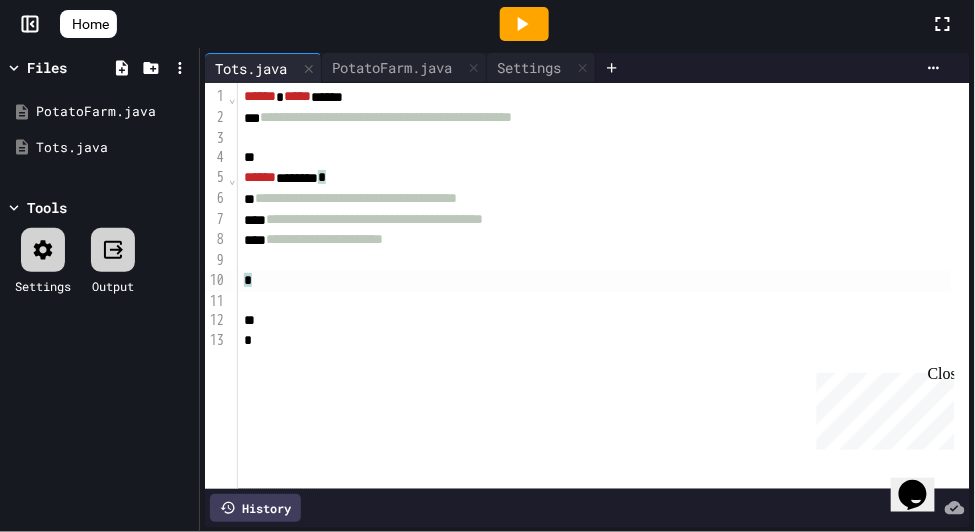 click on "*" at bounding box center (595, 341) 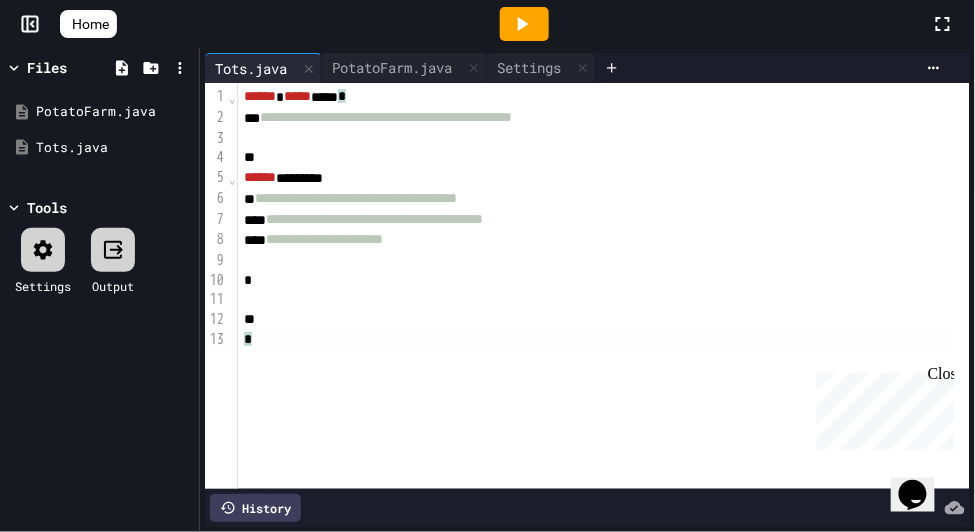 click on "*" at bounding box center (595, 281) 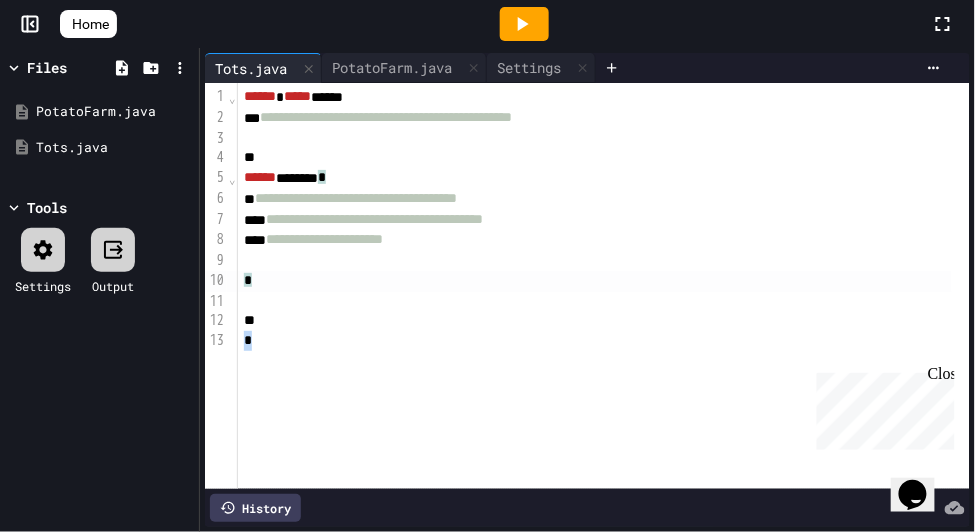 click on "*" at bounding box center (595, 341) 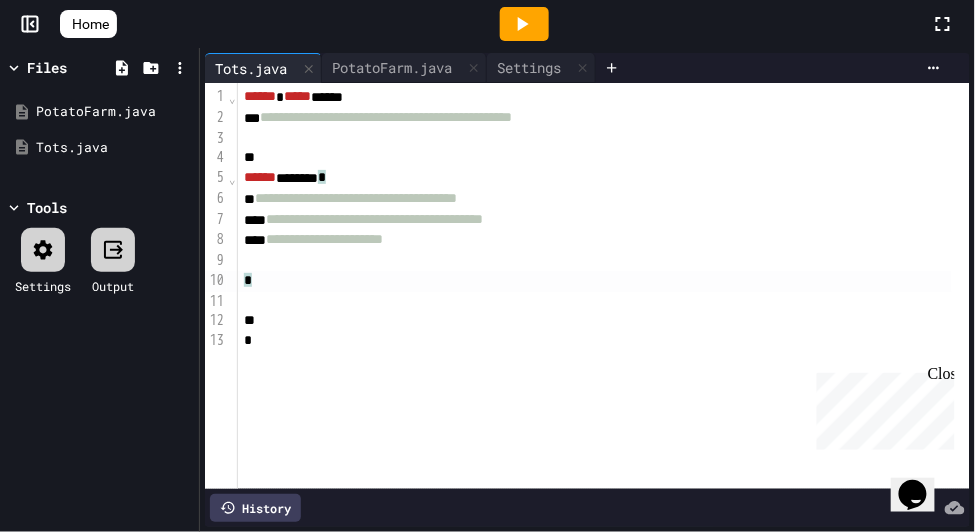 click on "*" at bounding box center (595, 281) 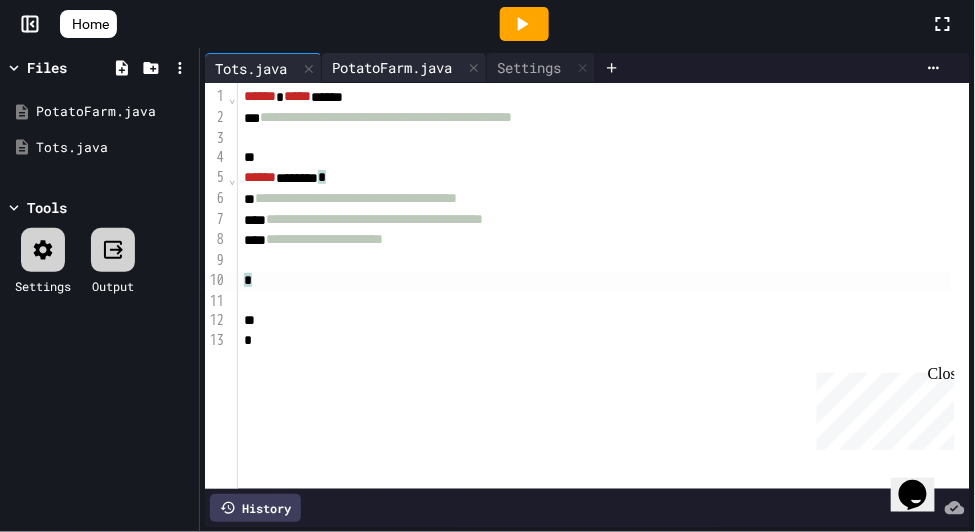 click on "PotatoFarm.java" at bounding box center [392, 67] 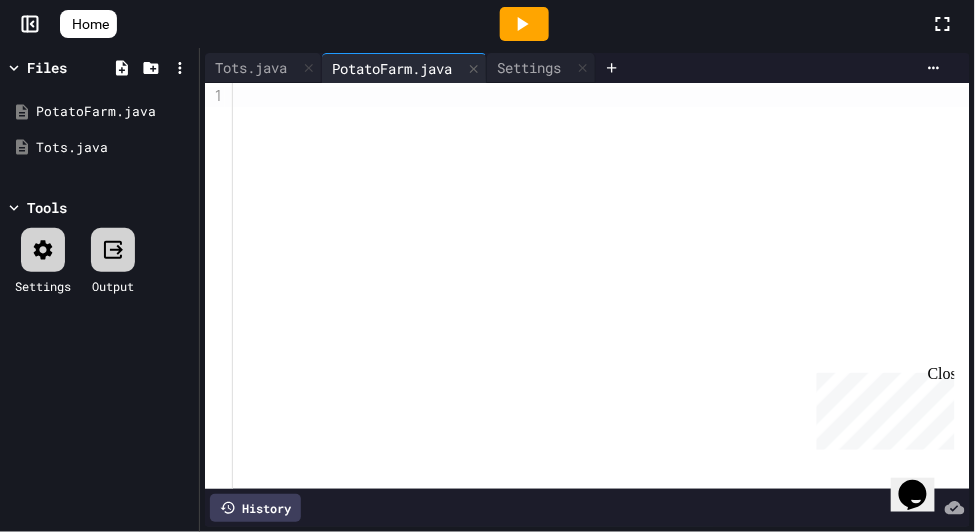click at bounding box center (601, 97) 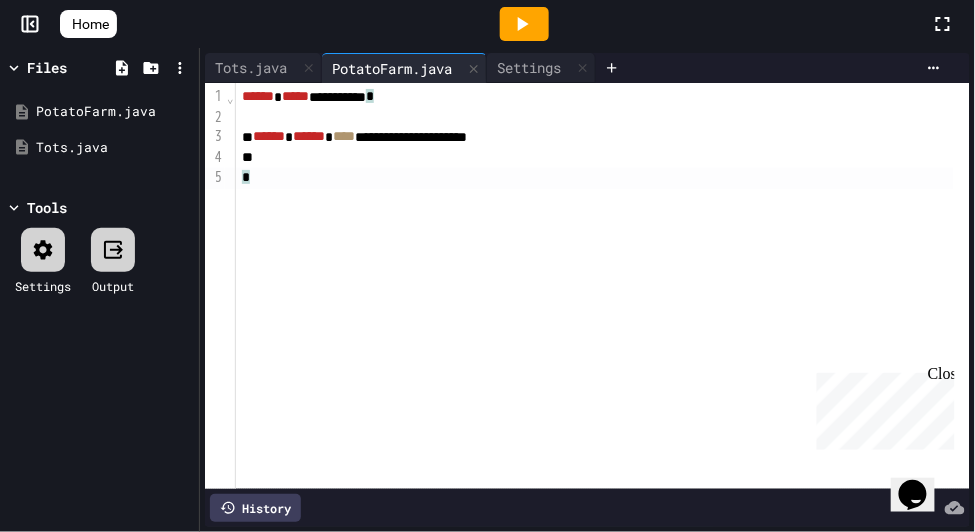 click on "**********" at bounding box center (595, 137) 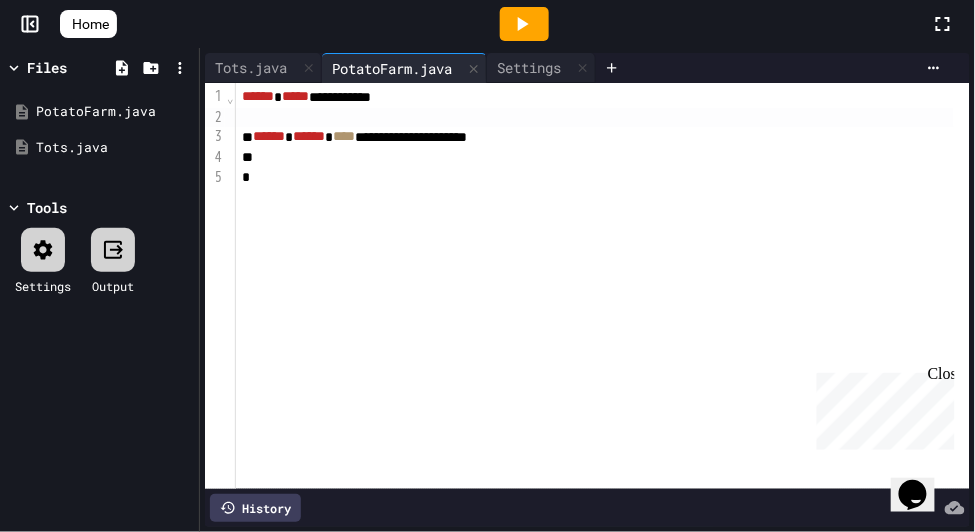 click on "**********" at bounding box center [595, 137] 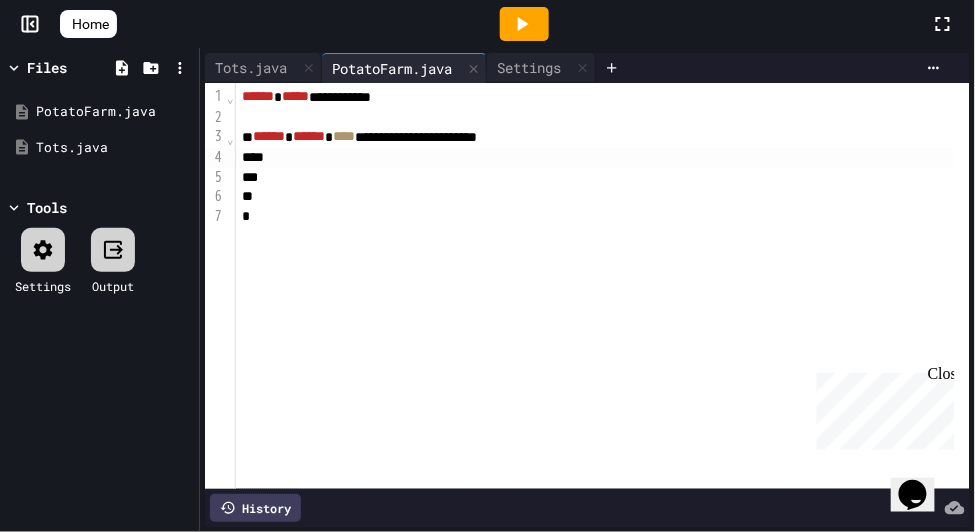 click at bounding box center (595, 158) 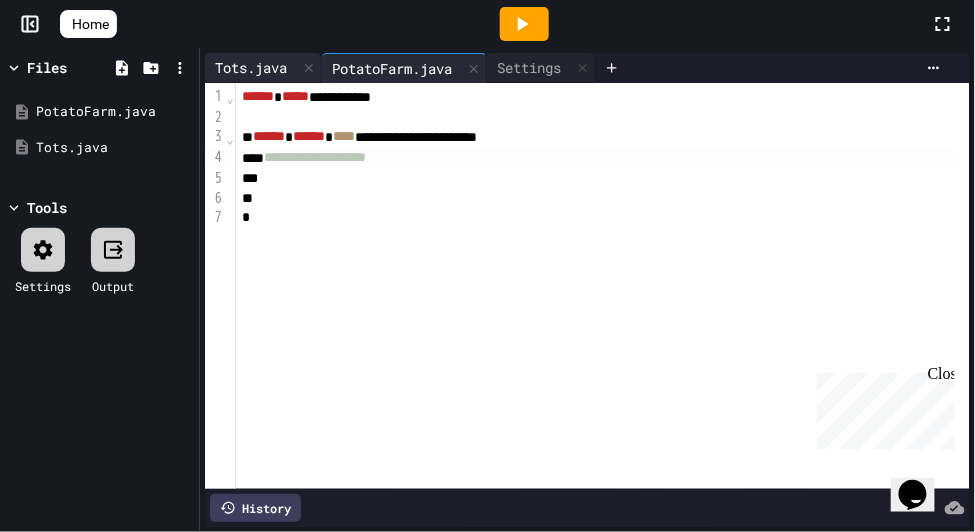 click on "Tots.java" at bounding box center [251, 67] 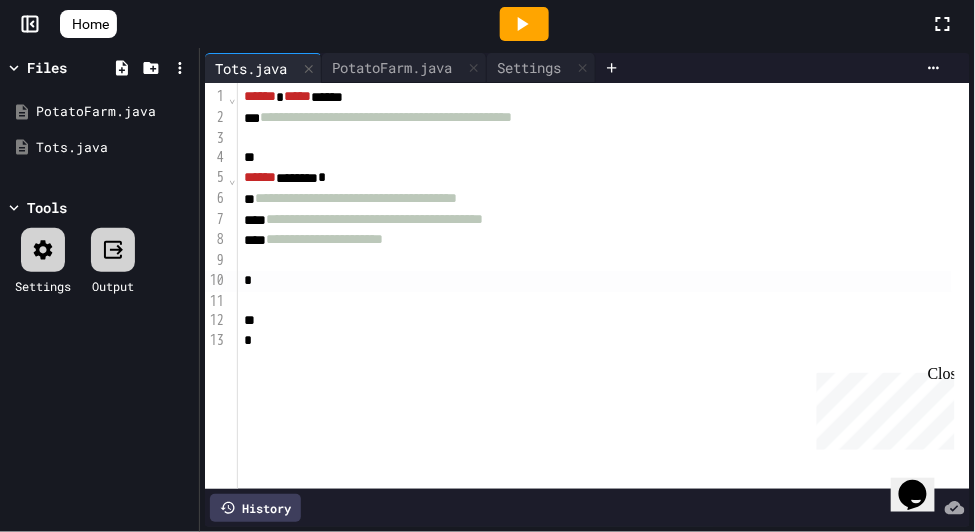 click on "*" at bounding box center [595, 281] 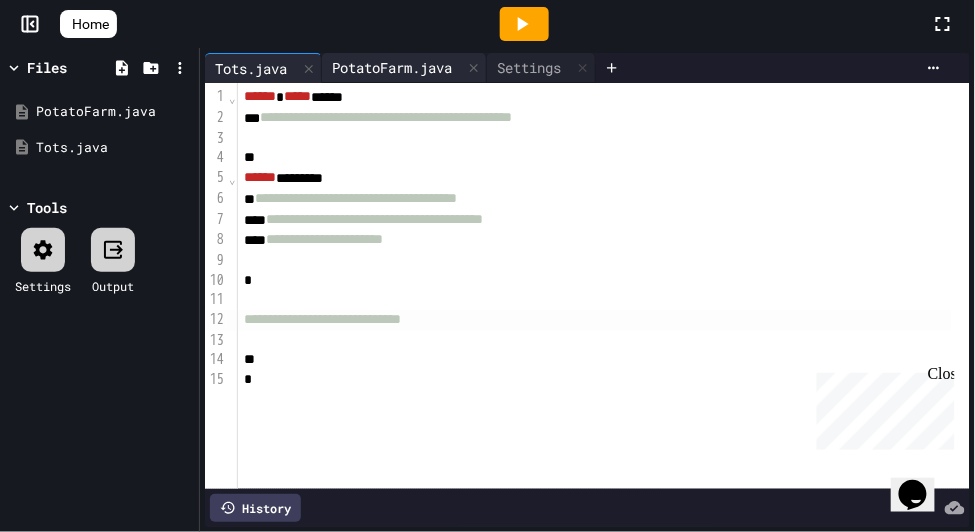 click on "PotatoFarm.java" at bounding box center (392, 67) 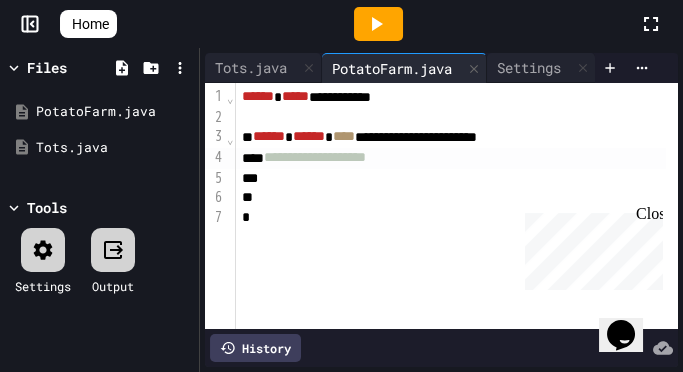 click on "**********" at bounding box center (451, 158) 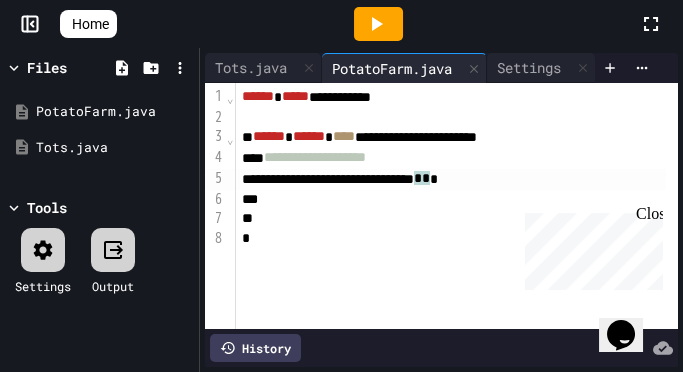 click on "**********" at bounding box center (451, 179) 